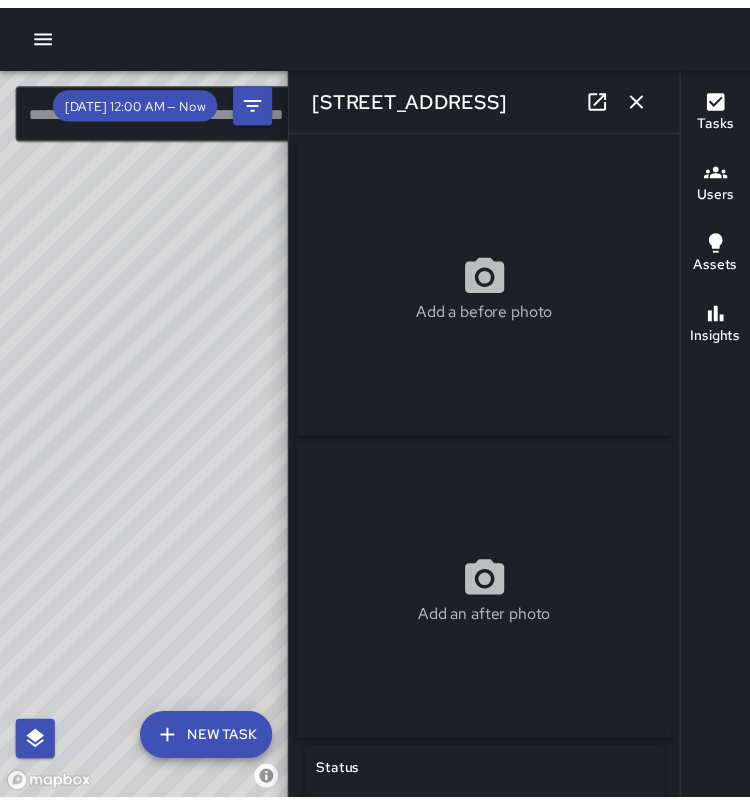 scroll, scrollTop: 0, scrollLeft: 0, axis: both 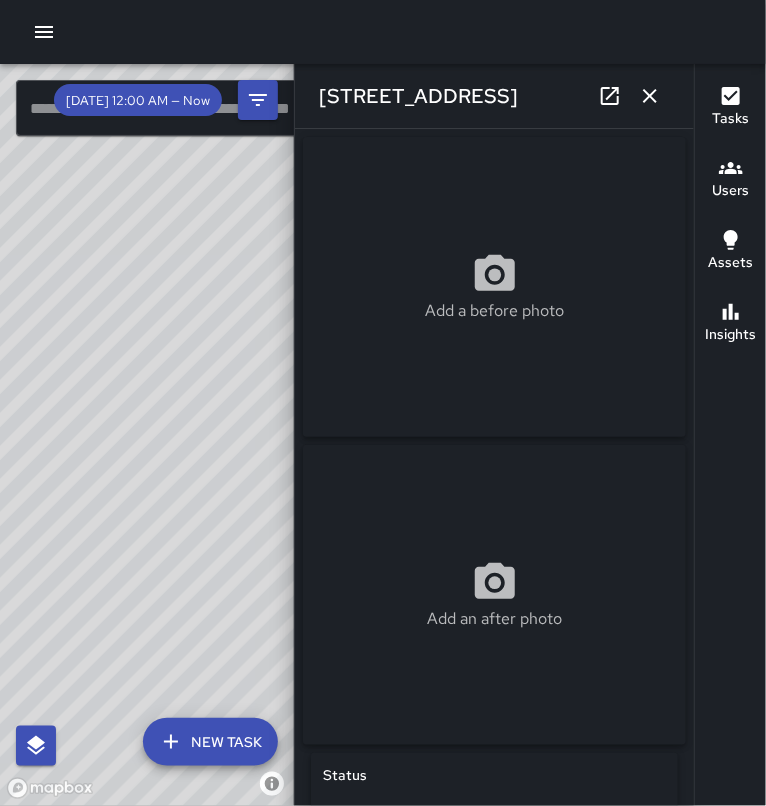 click 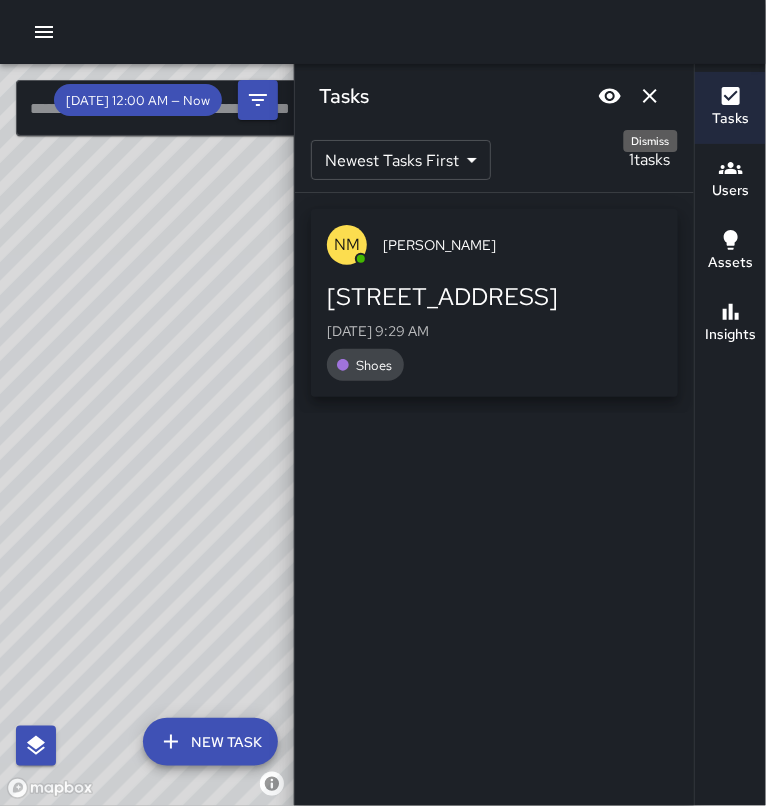 click 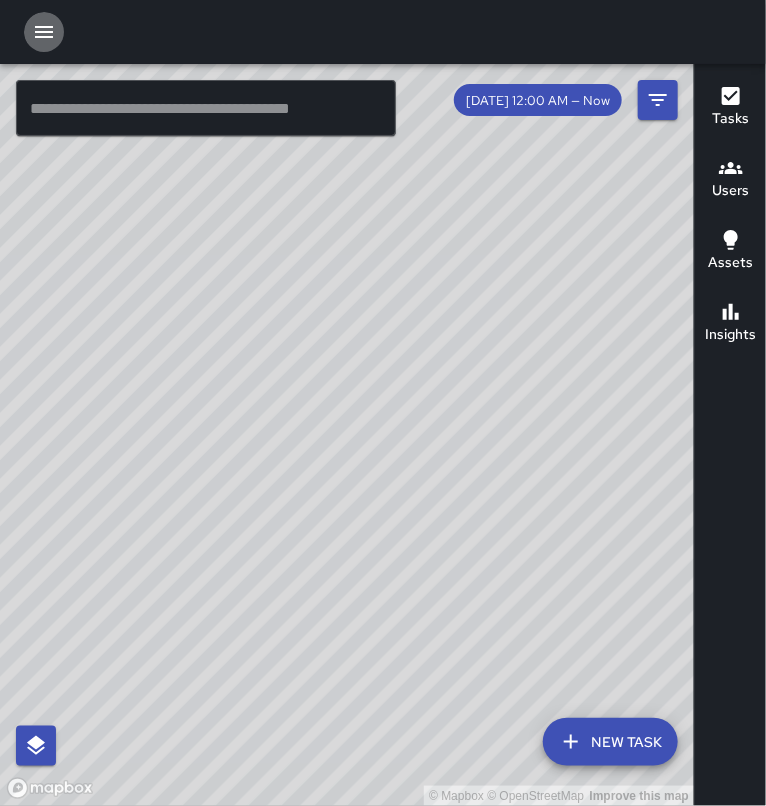 click 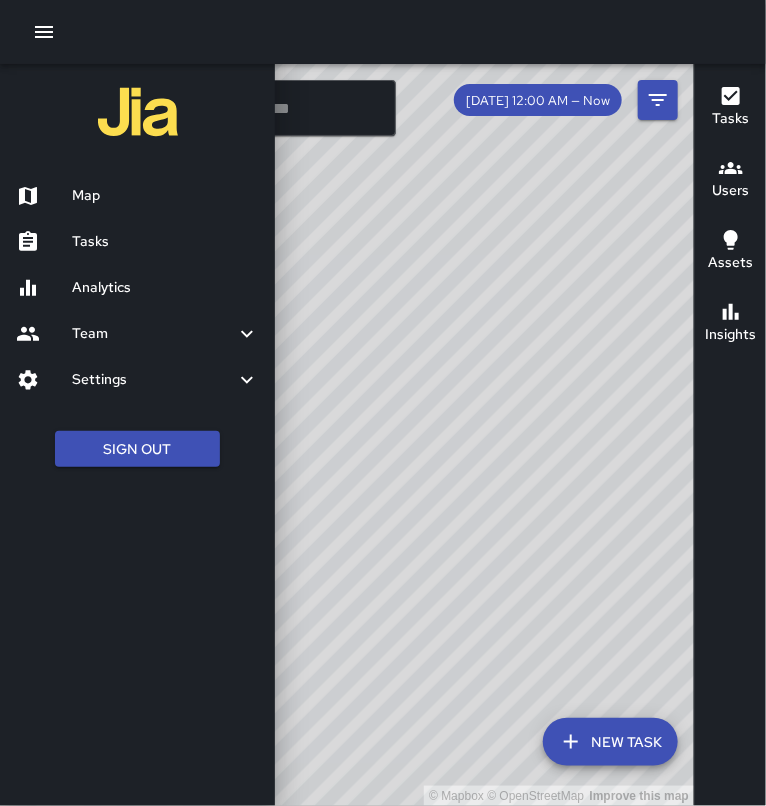 click on "Settings" at bounding box center (153, 380) 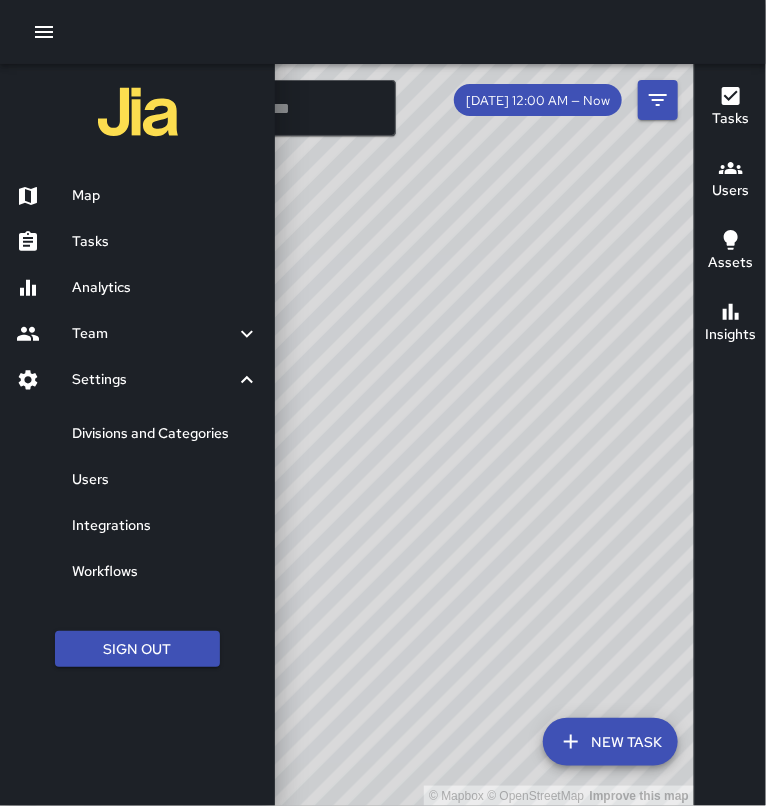 click at bounding box center (383, 403) 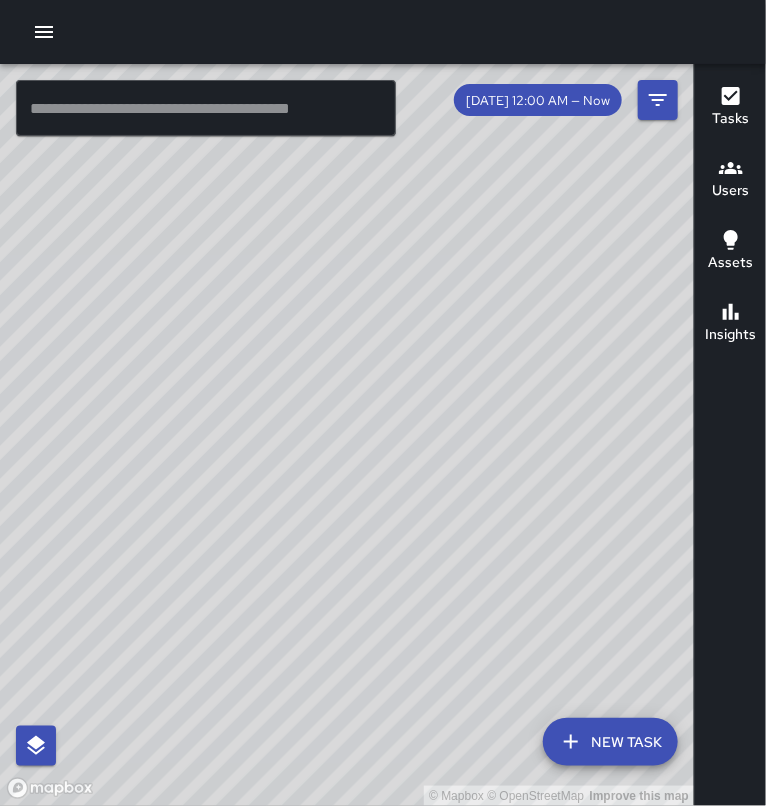 click on "© Mapbox   © OpenStreetMap   Improve this map" at bounding box center [347, 435] 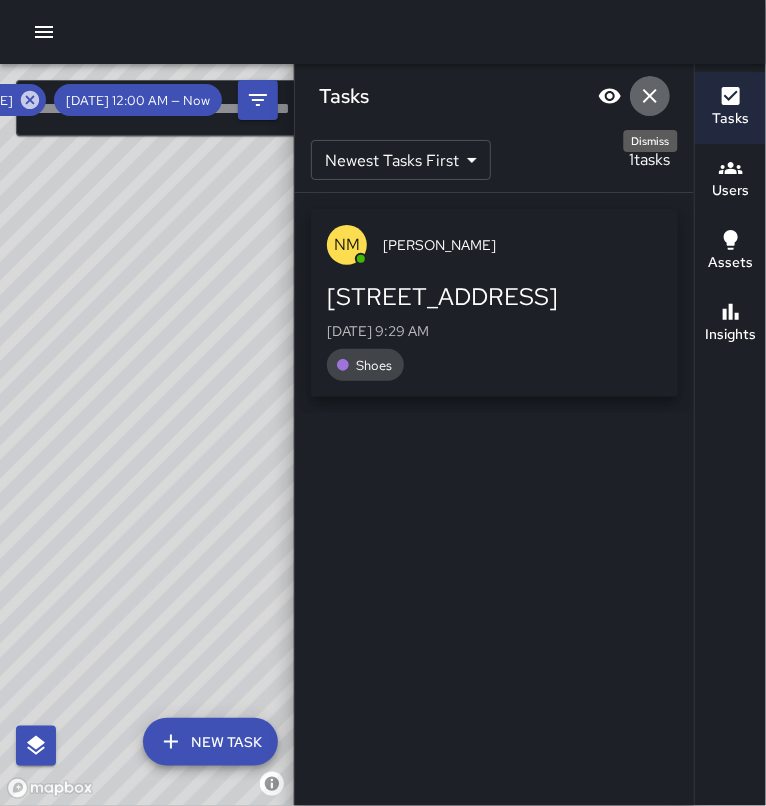 click 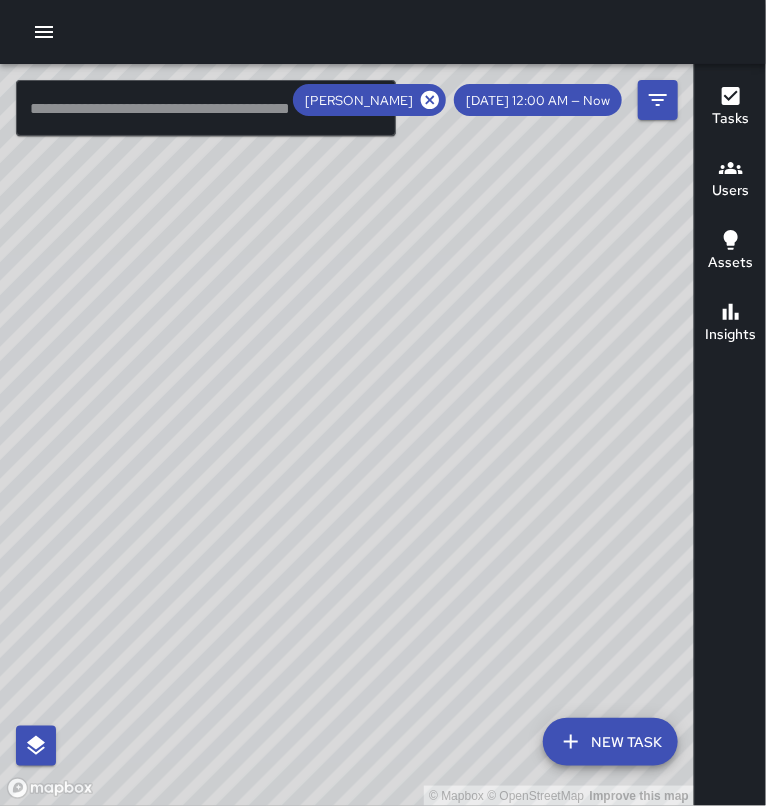 click 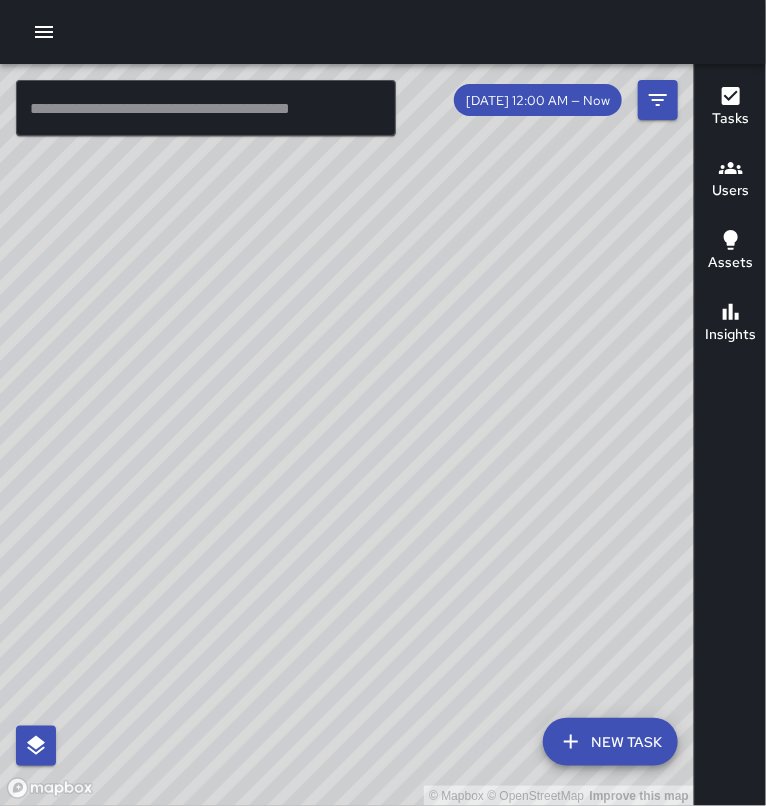 click 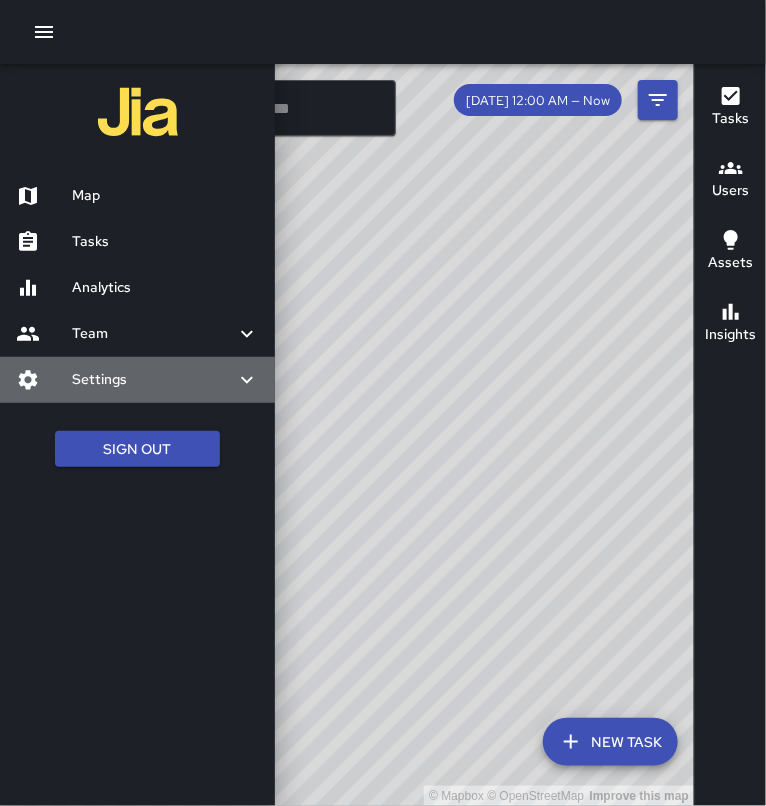 click on "Settings" at bounding box center (153, 380) 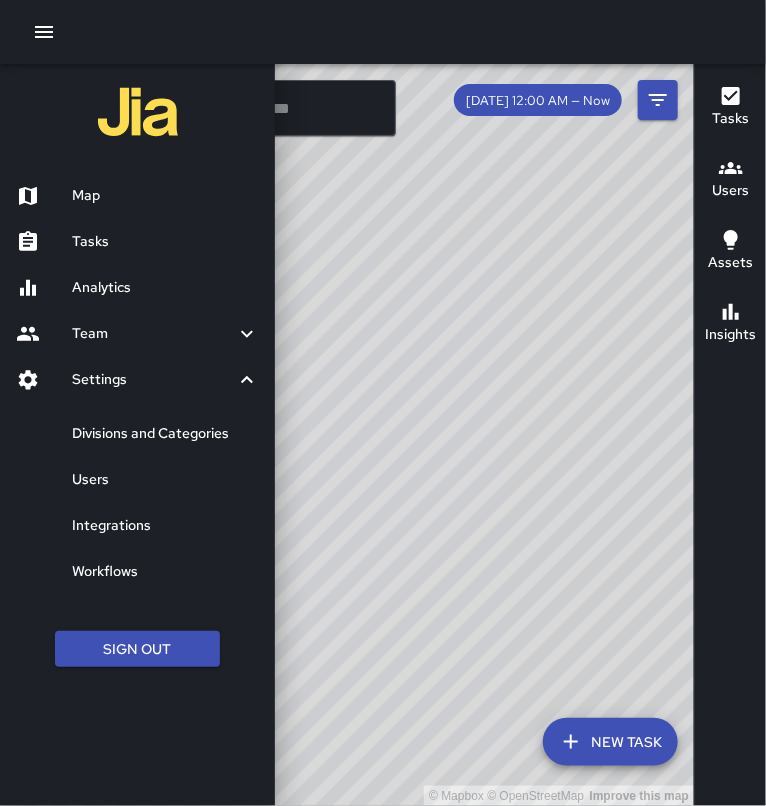 click on "Divisions and Categories" at bounding box center [165, 434] 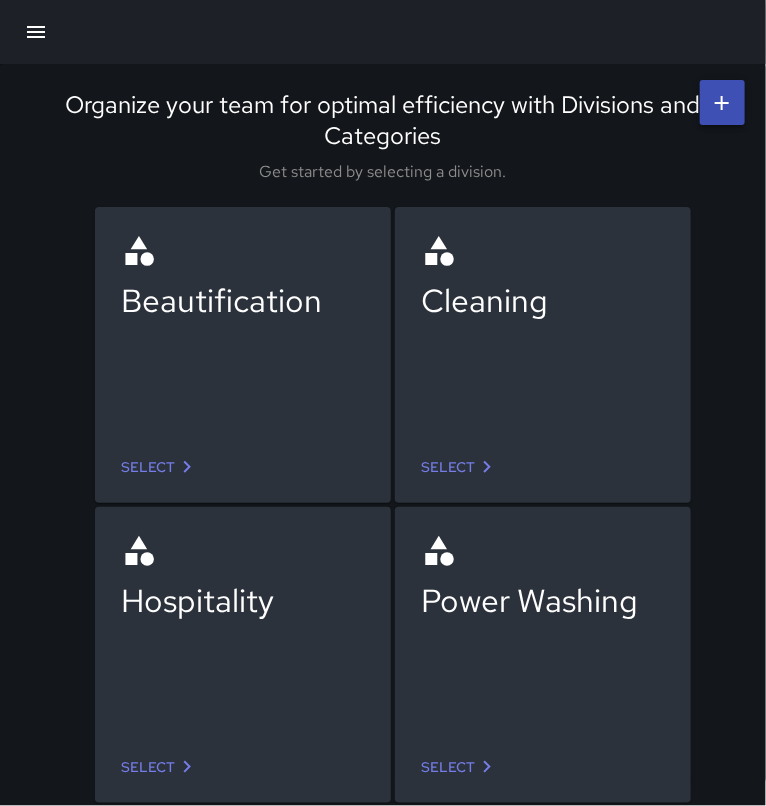 click on "Select" at bounding box center (160, 467) 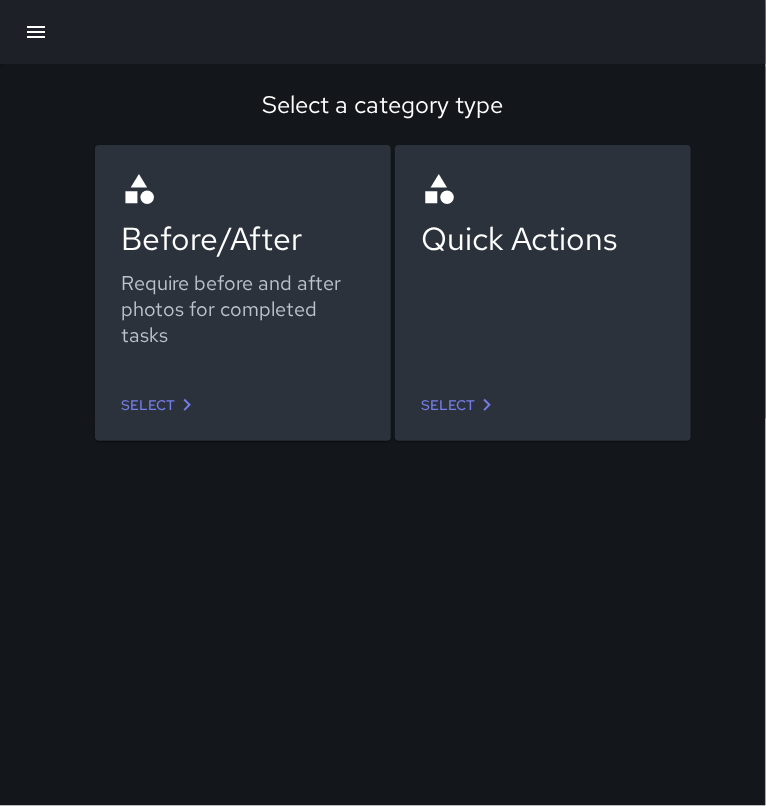 click on "Select" at bounding box center [460, 405] 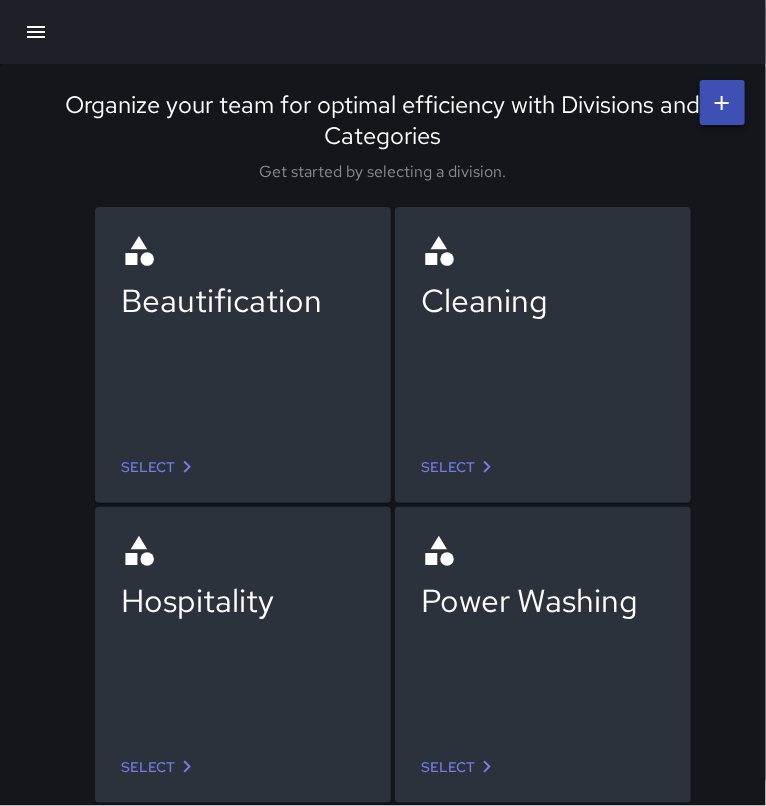 click on "Select" at bounding box center [460, 467] 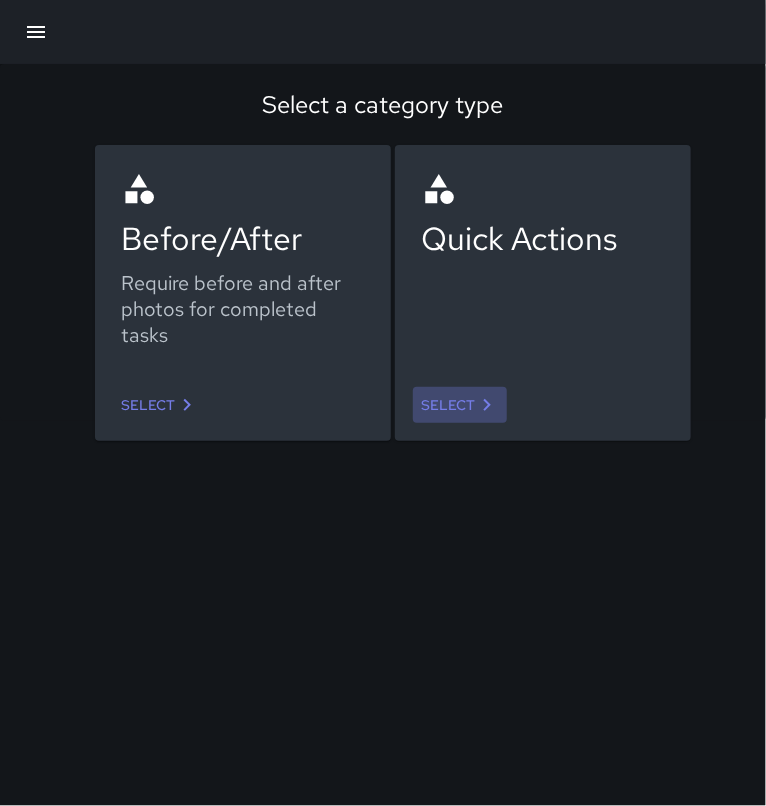 click 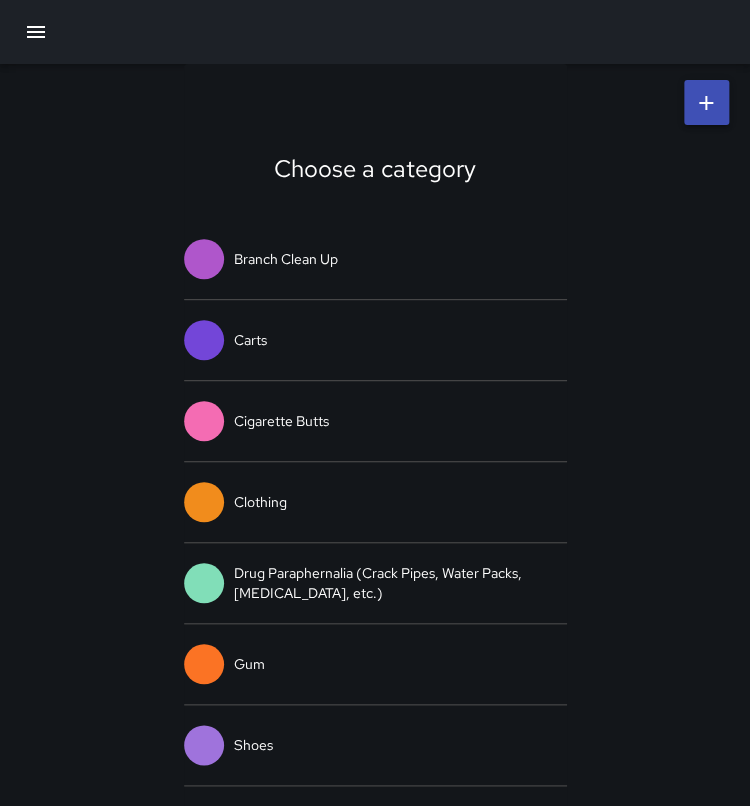 scroll, scrollTop: 60, scrollLeft: 0, axis: vertical 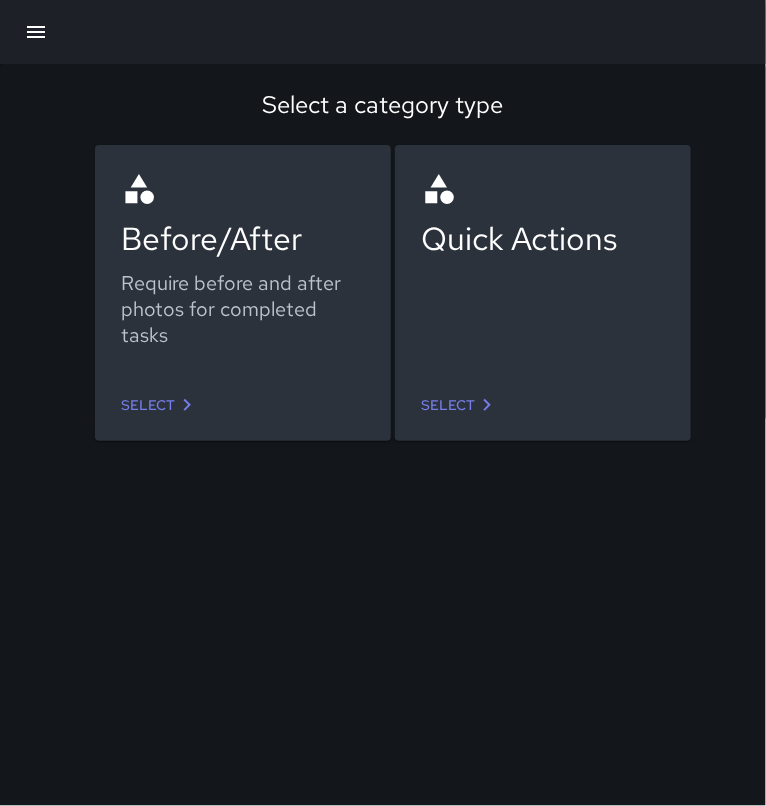 click on "Select" at bounding box center [243, 405] 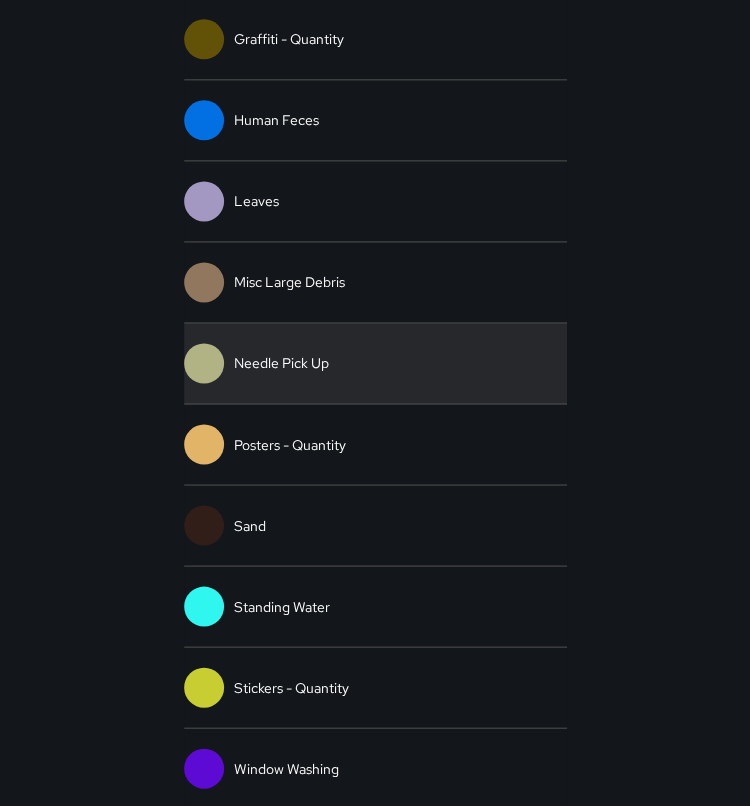 scroll, scrollTop: 0, scrollLeft: 0, axis: both 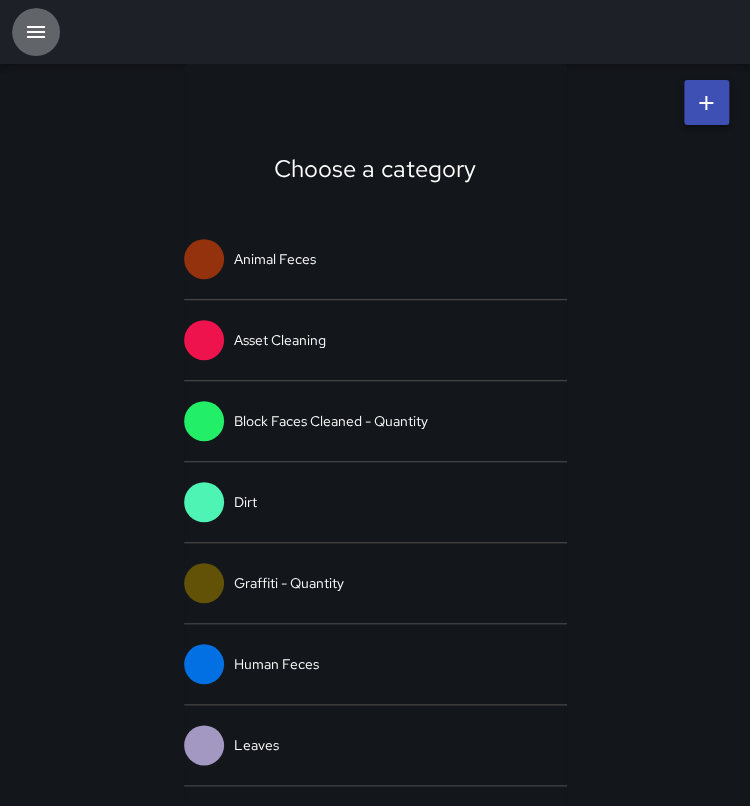 click 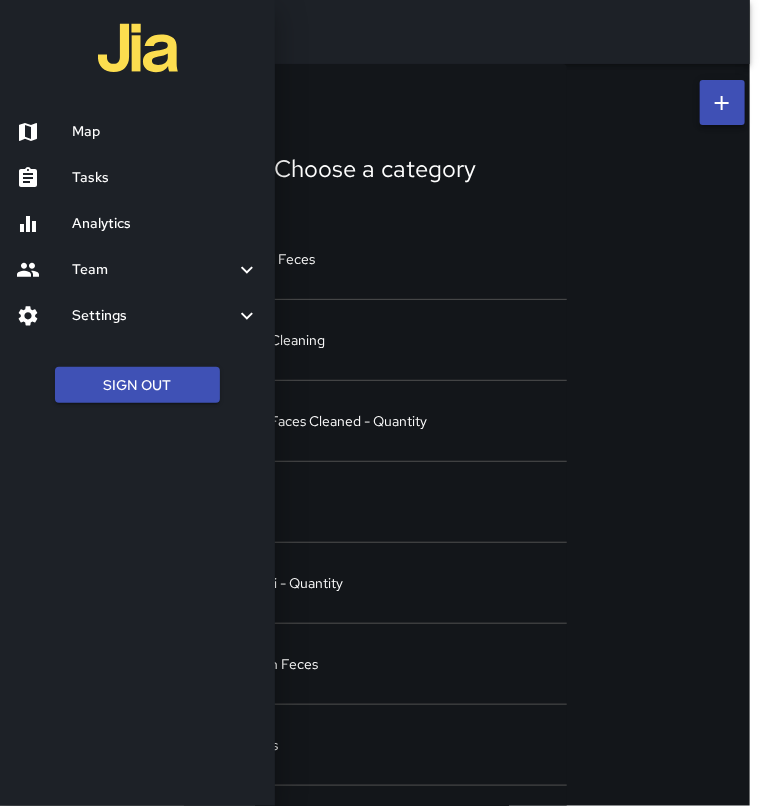 click on "Settings" at bounding box center [153, 316] 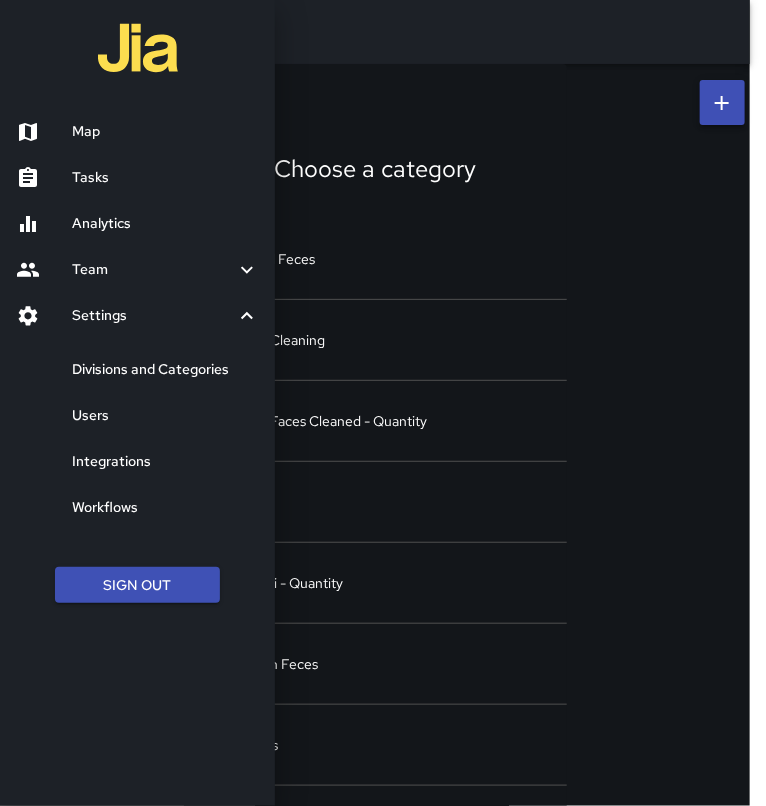 click on "Divisions and Categories" at bounding box center [165, 370] 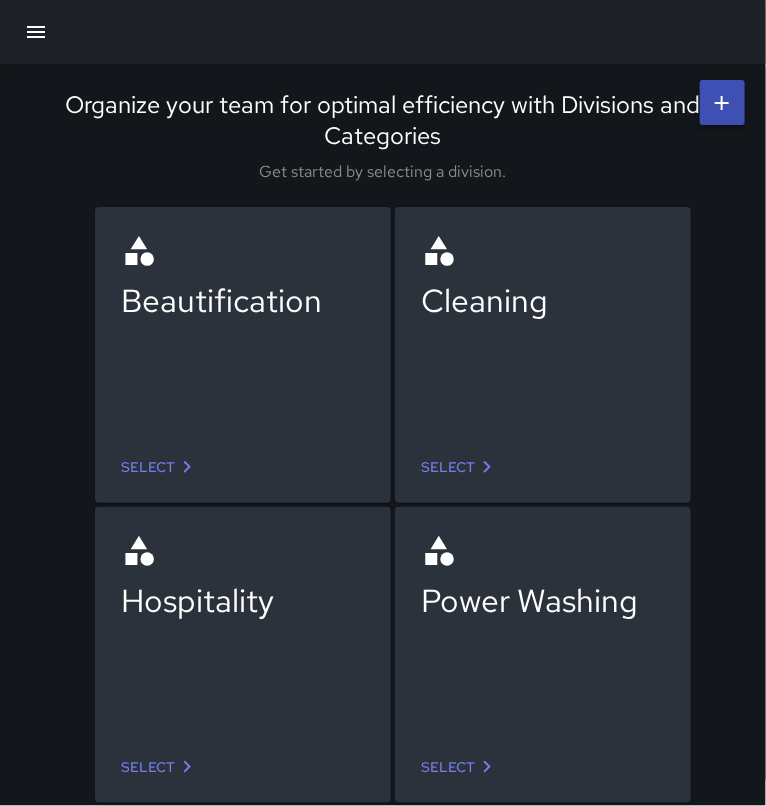 click on "Select" at bounding box center (460, 467) 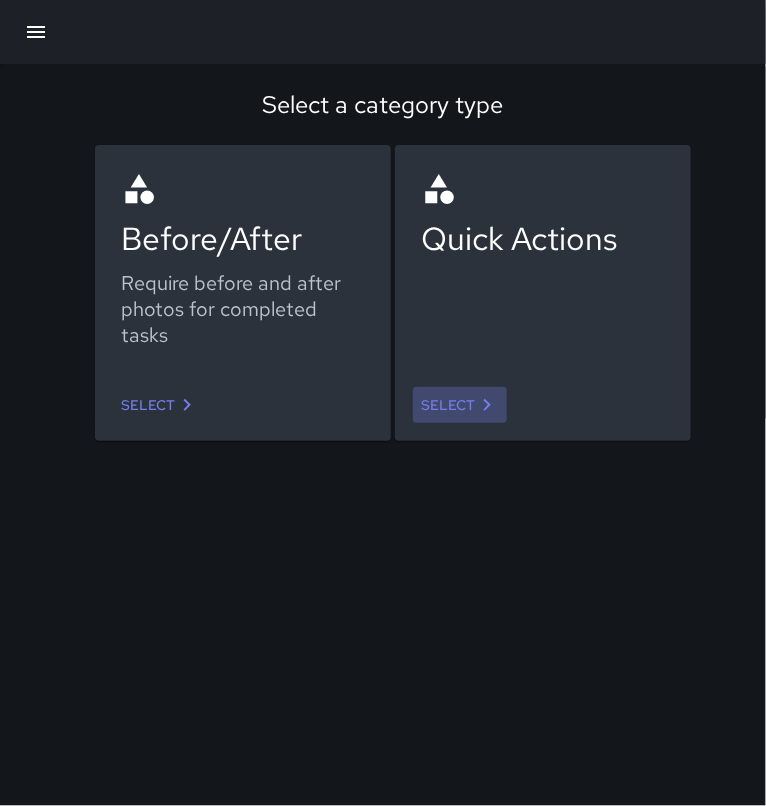 click on "Select" at bounding box center (460, 405) 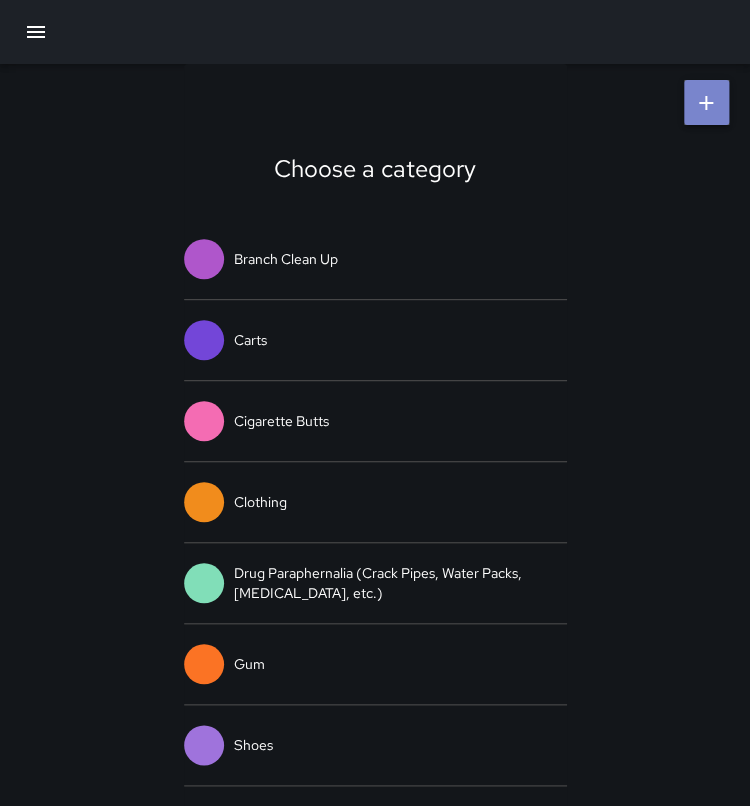 click at bounding box center (706, 102) 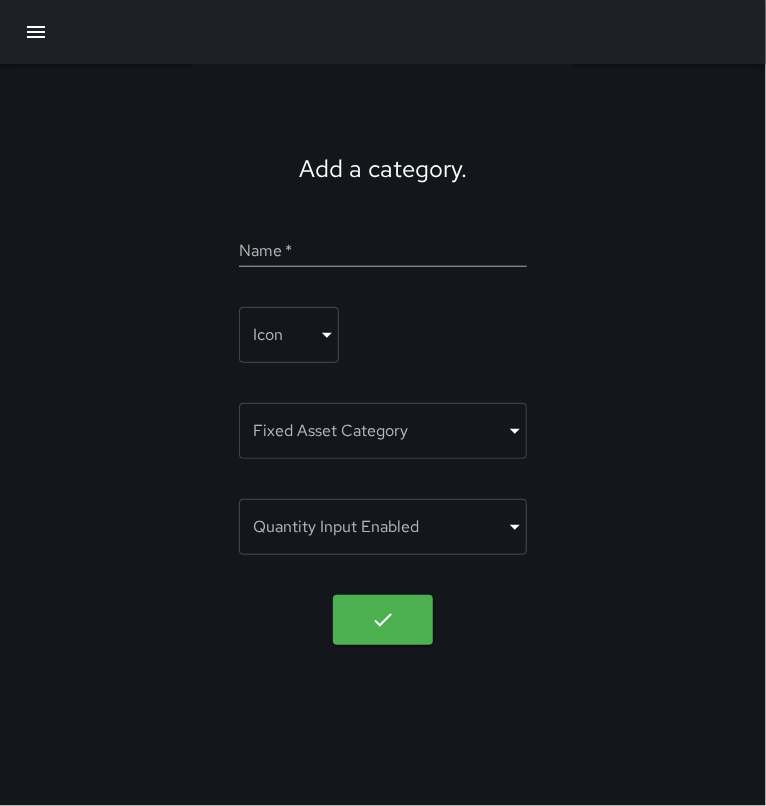 click on "Name   *" at bounding box center (382, 251) 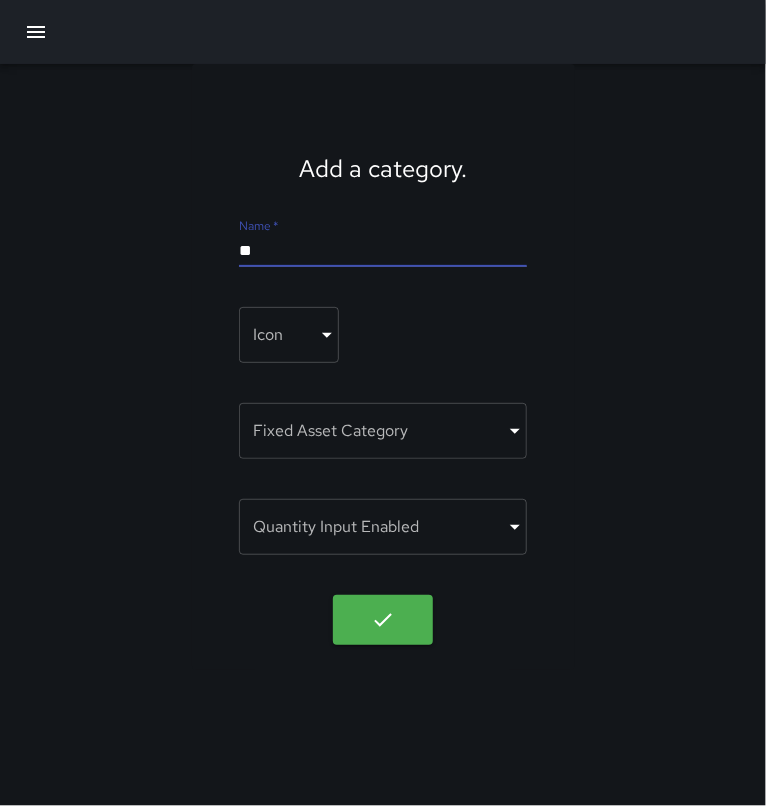 type on "*" 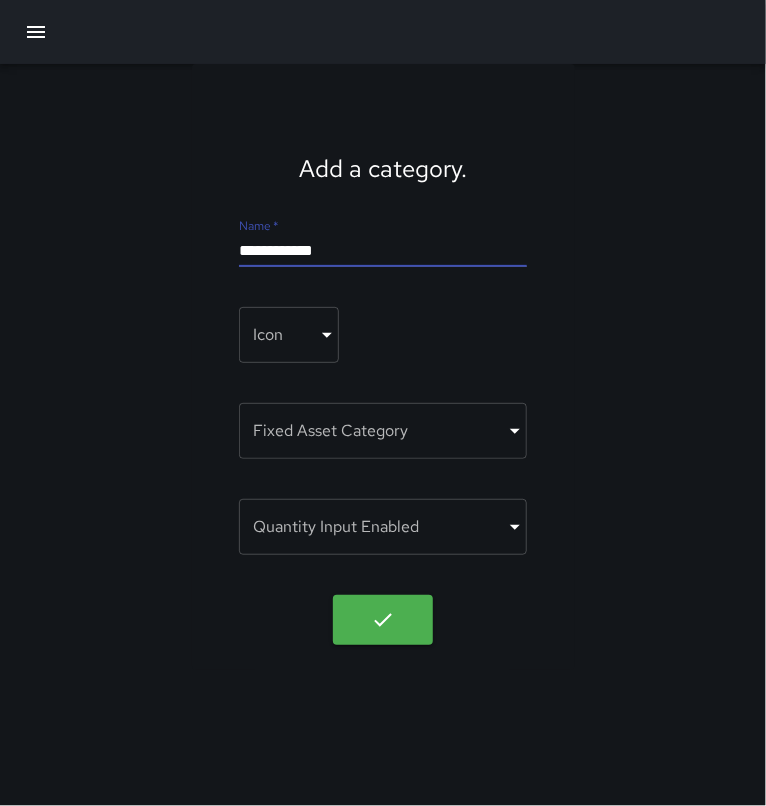 type on "**********" 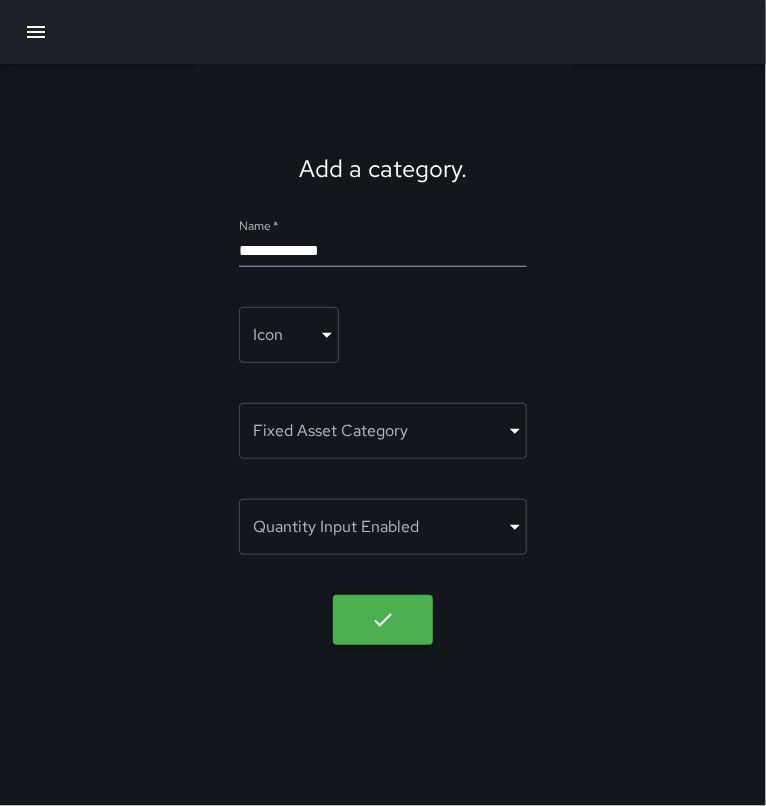 click on "**********" at bounding box center (383, 403) 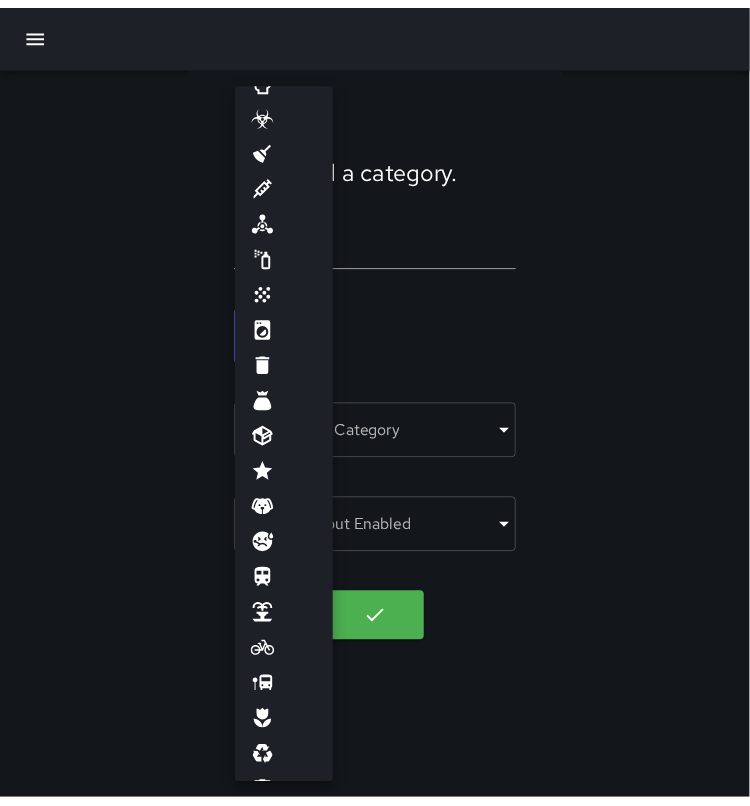 scroll, scrollTop: 206, scrollLeft: 0, axis: vertical 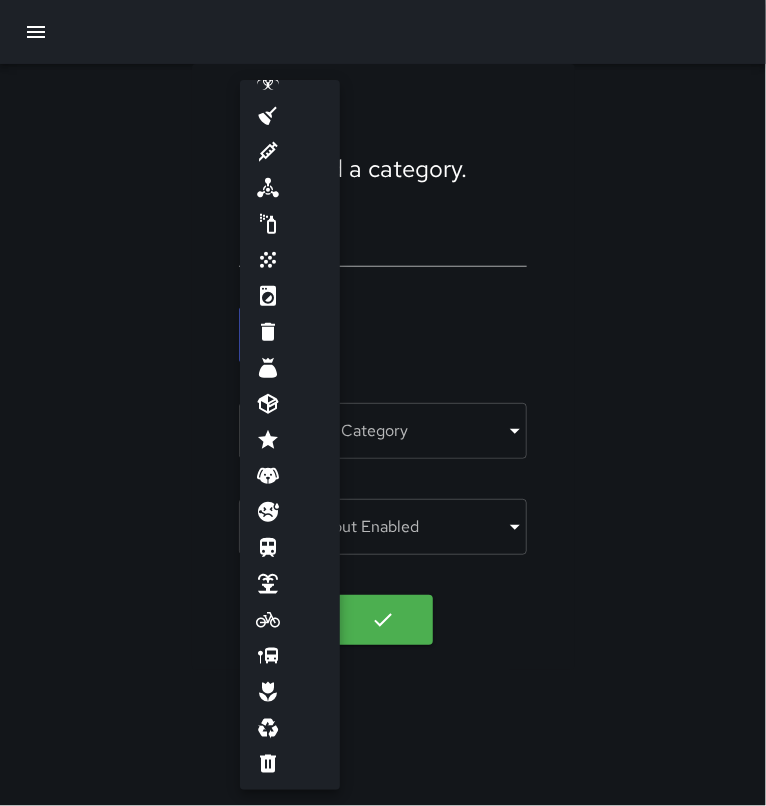 click 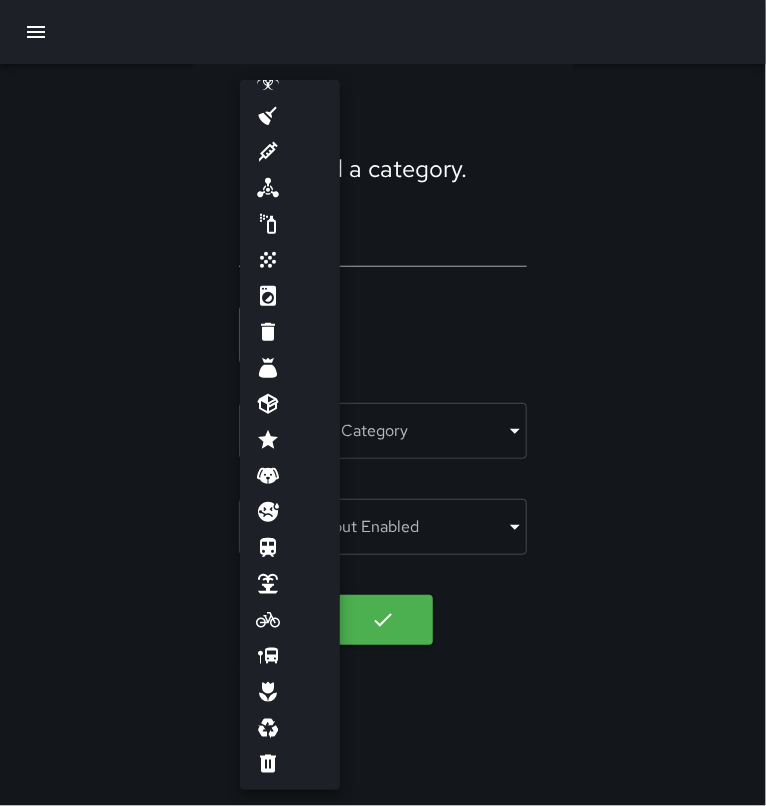 type on "********" 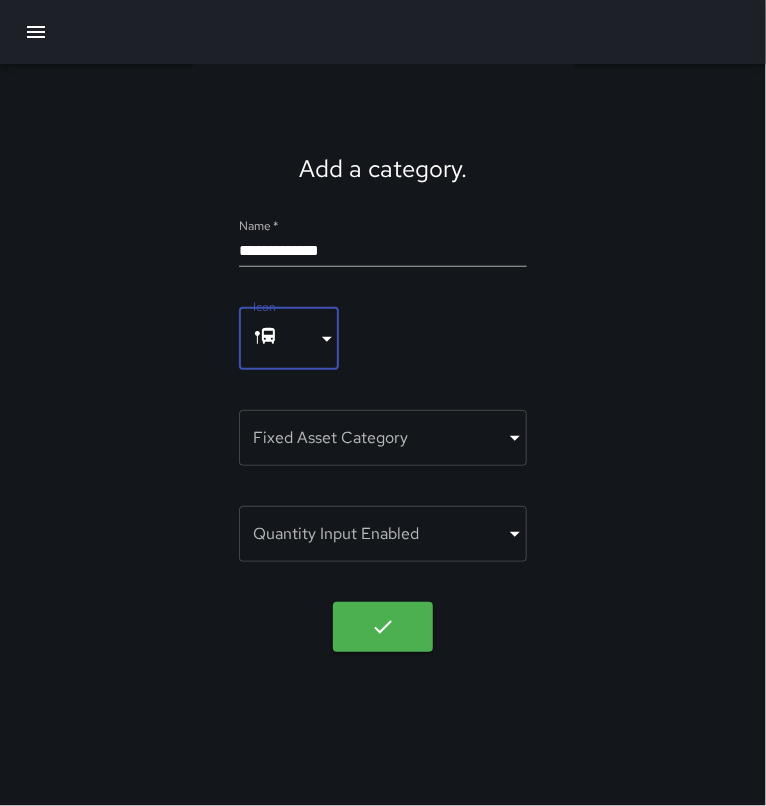 click on "**********" at bounding box center [383, 370] 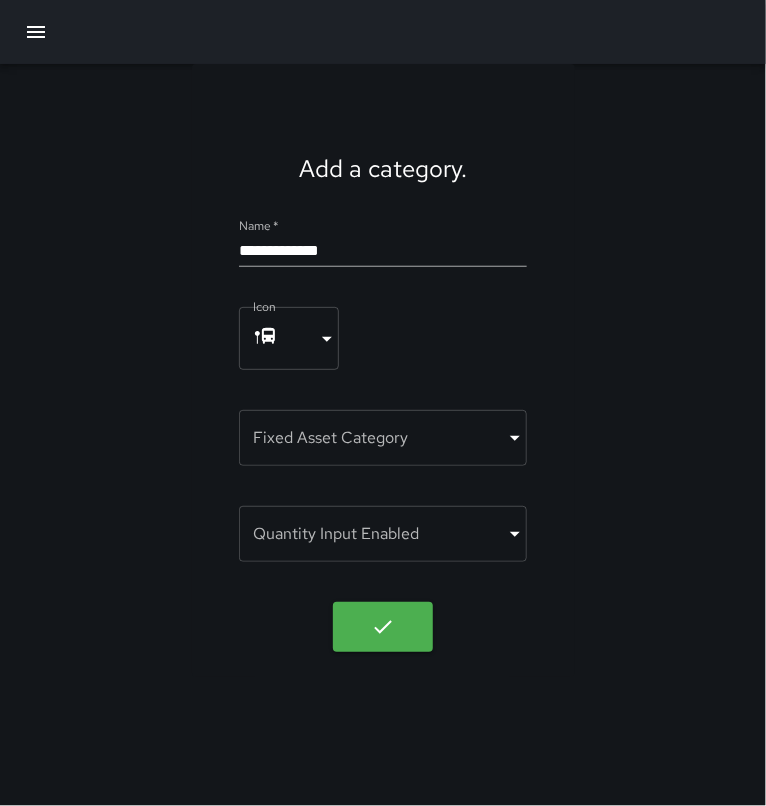 click on "**********" at bounding box center [383, 403] 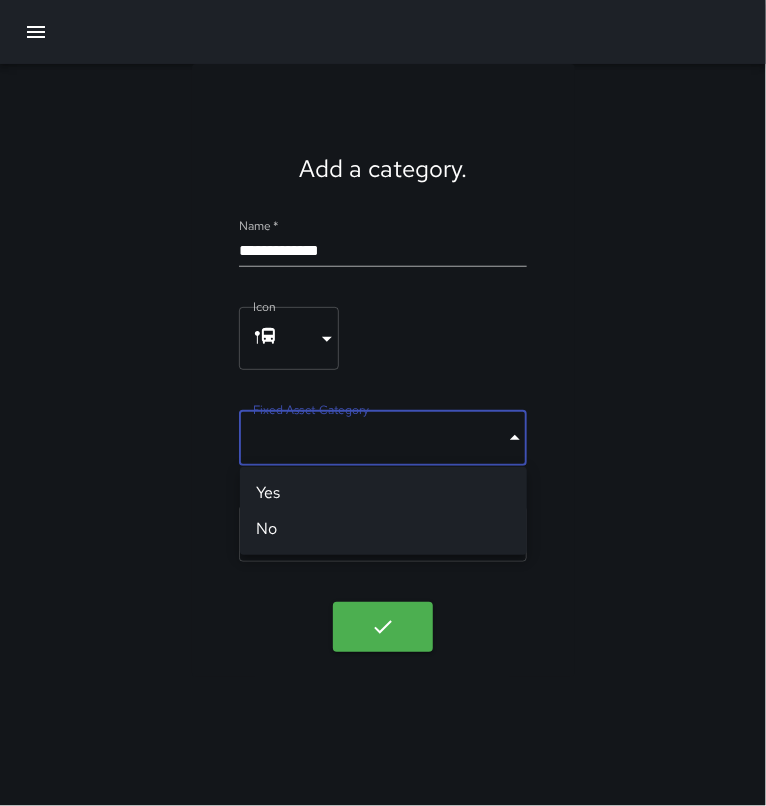 click on "No" at bounding box center [383, 529] 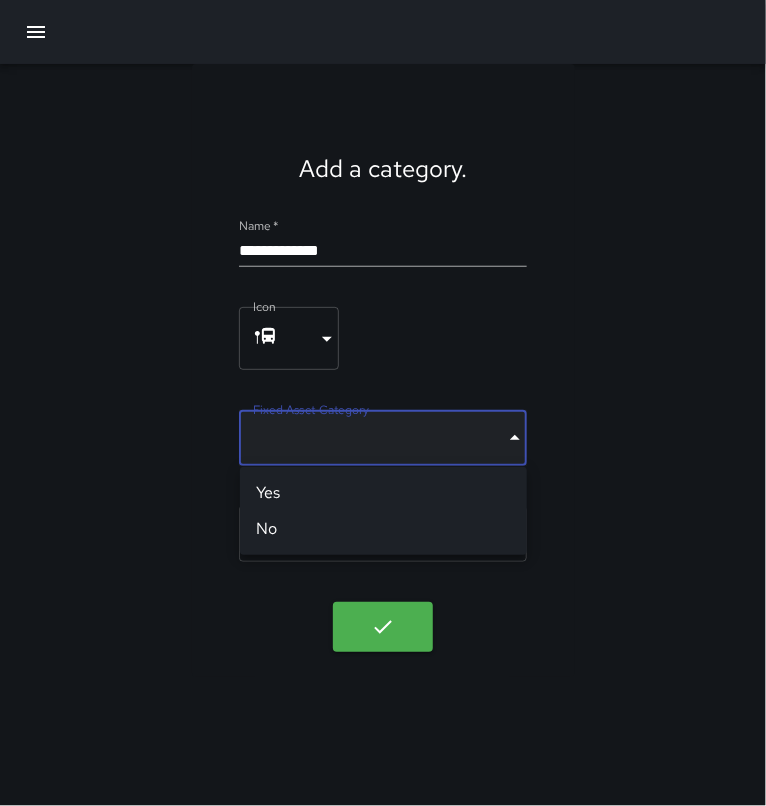 type on "*****" 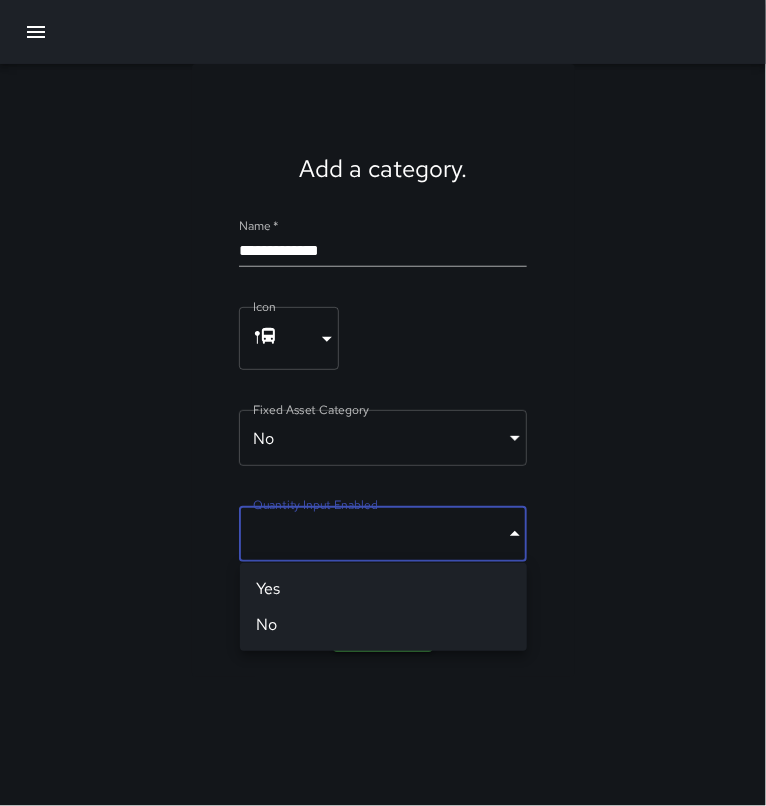 click on "**********" at bounding box center [383, 403] 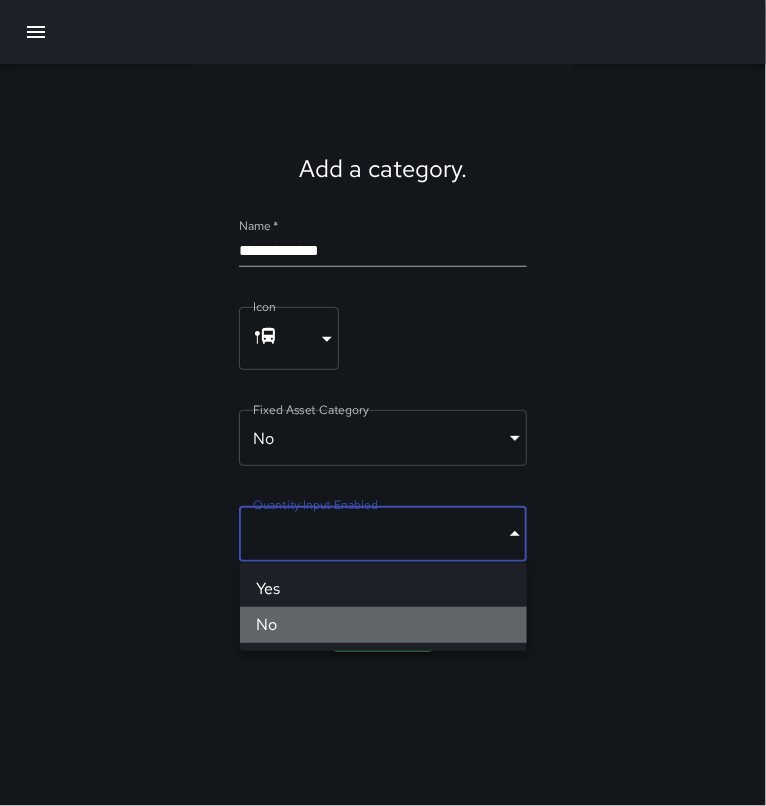 click on "No" at bounding box center [383, 625] 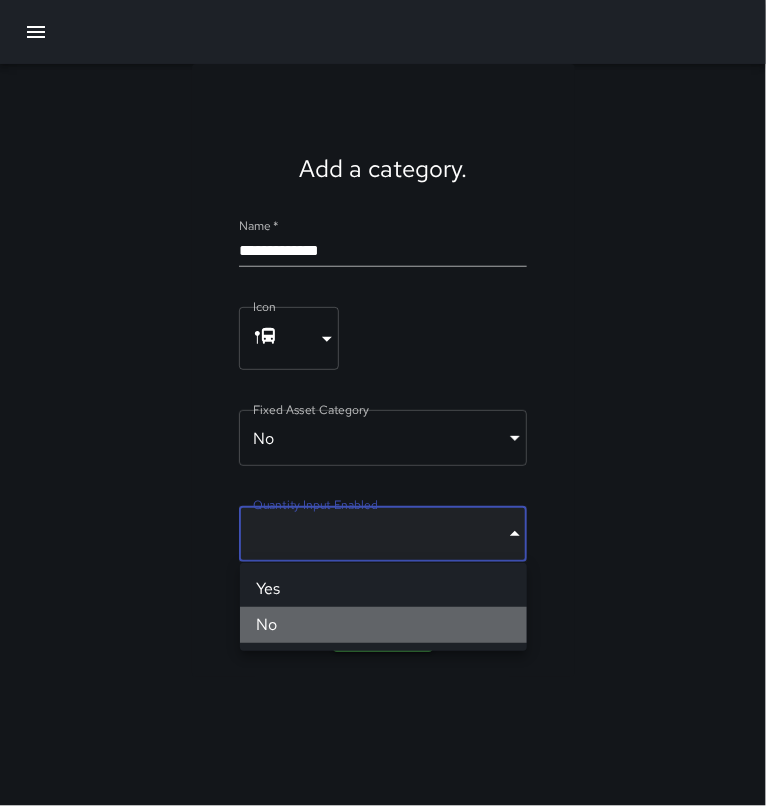 type on "*****" 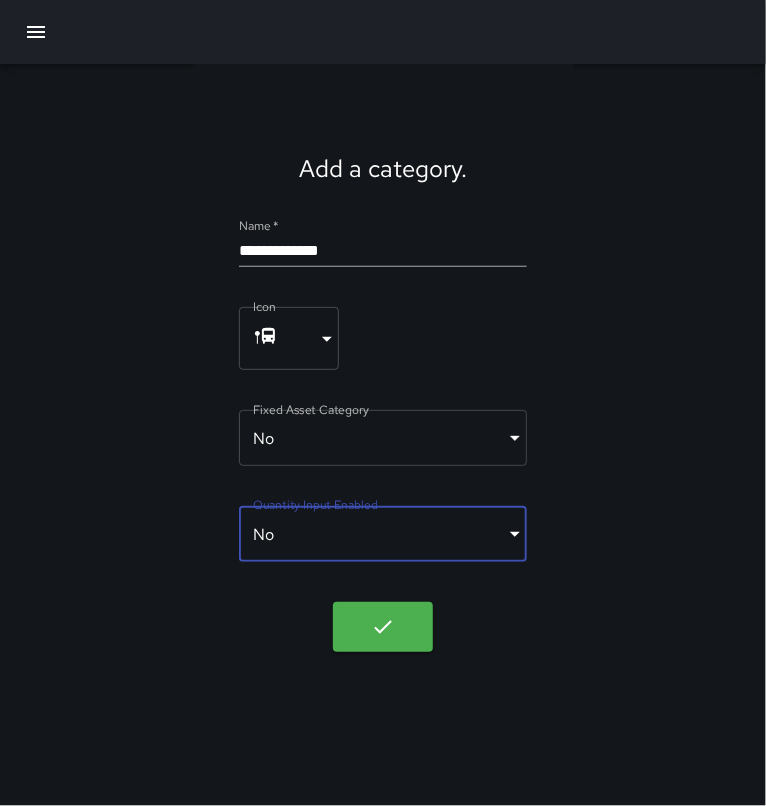 click on "**********" at bounding box center [383, 370] 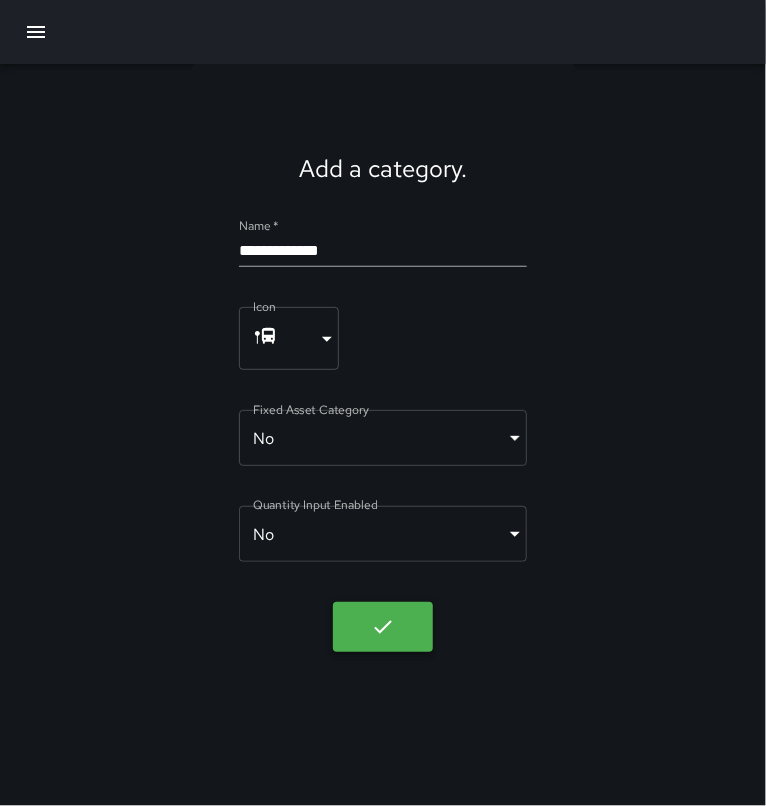 click at bounding box center (383, 627) 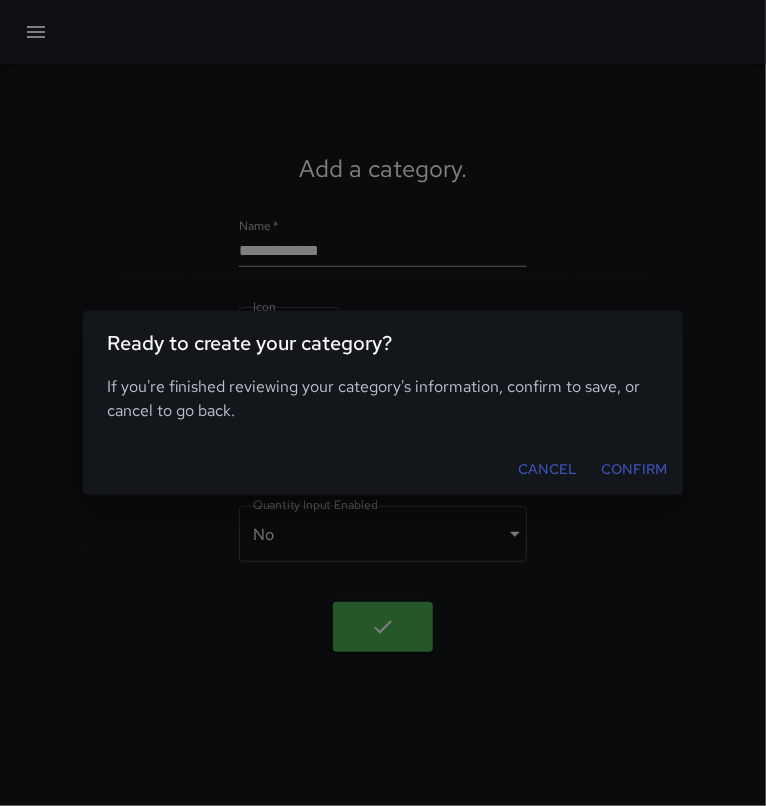 click on "Confirm" at bounding box center [634, 469] 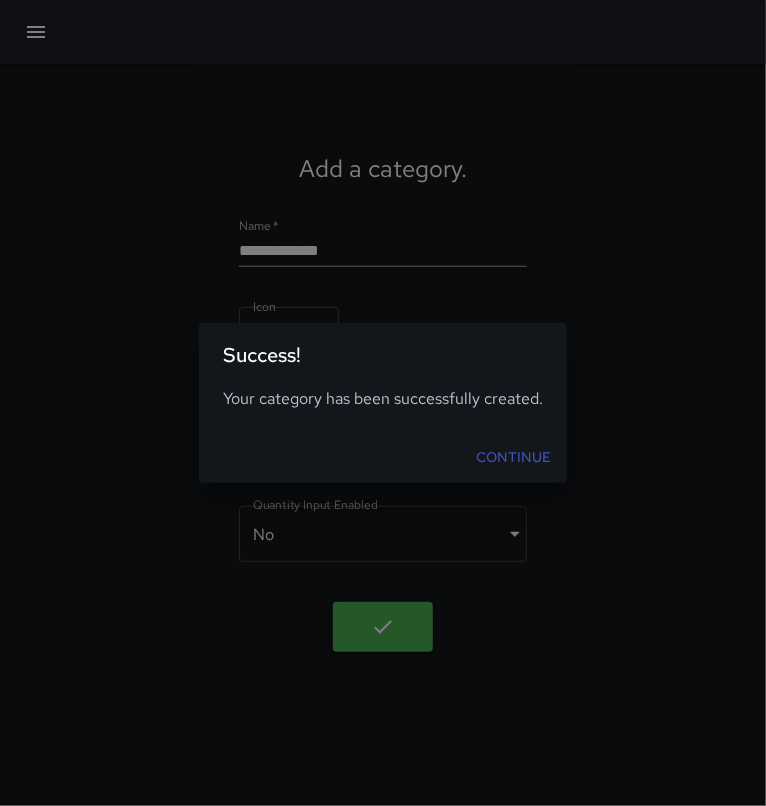 click on "Continue" at bounding box center (513, 457) 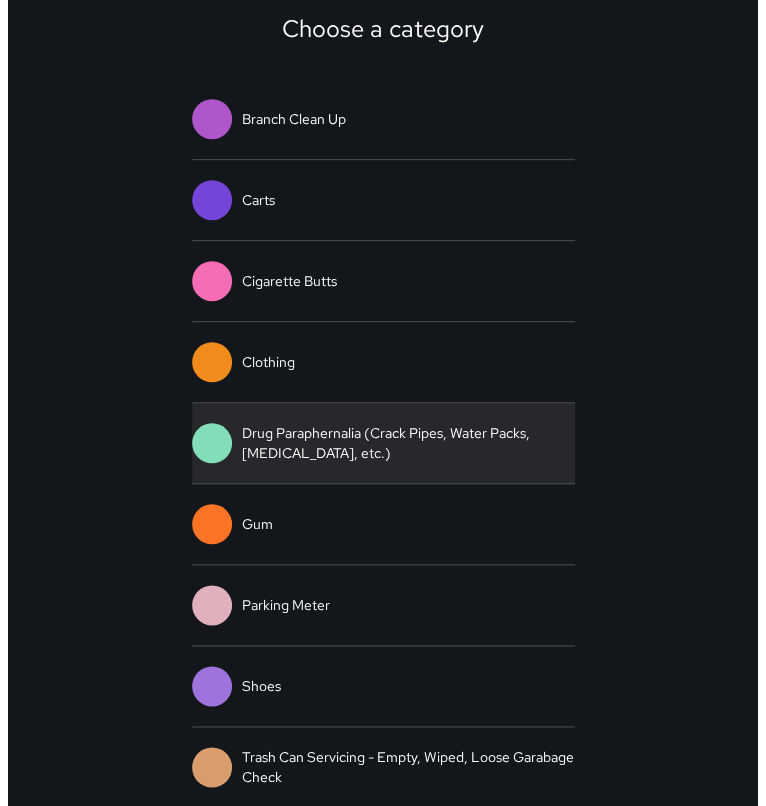 scroll, scrollTop: 0, scrollLeft: 0, axis: both 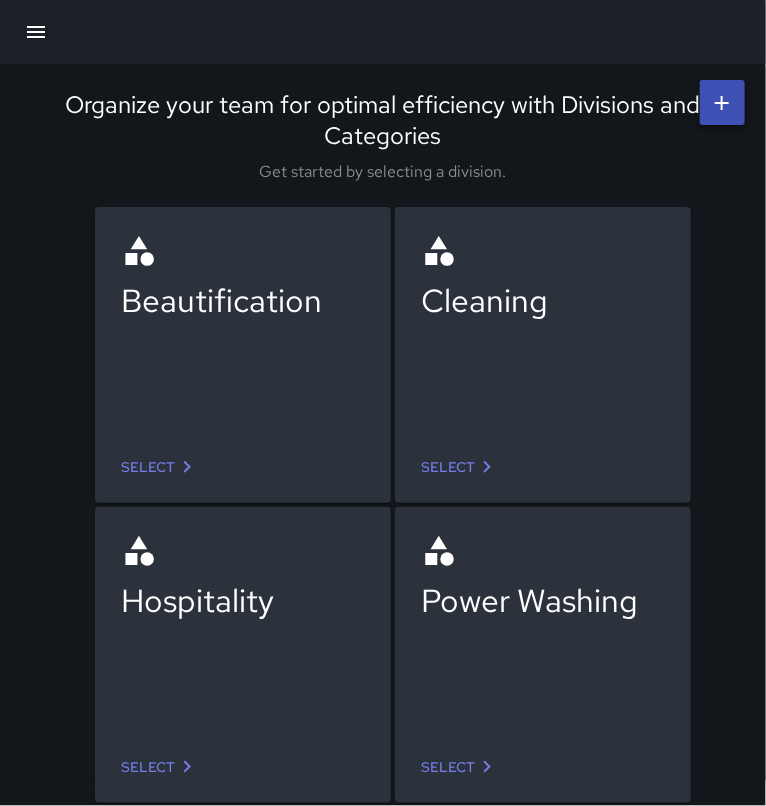 click on "Select" at bounding box center (460, 767) 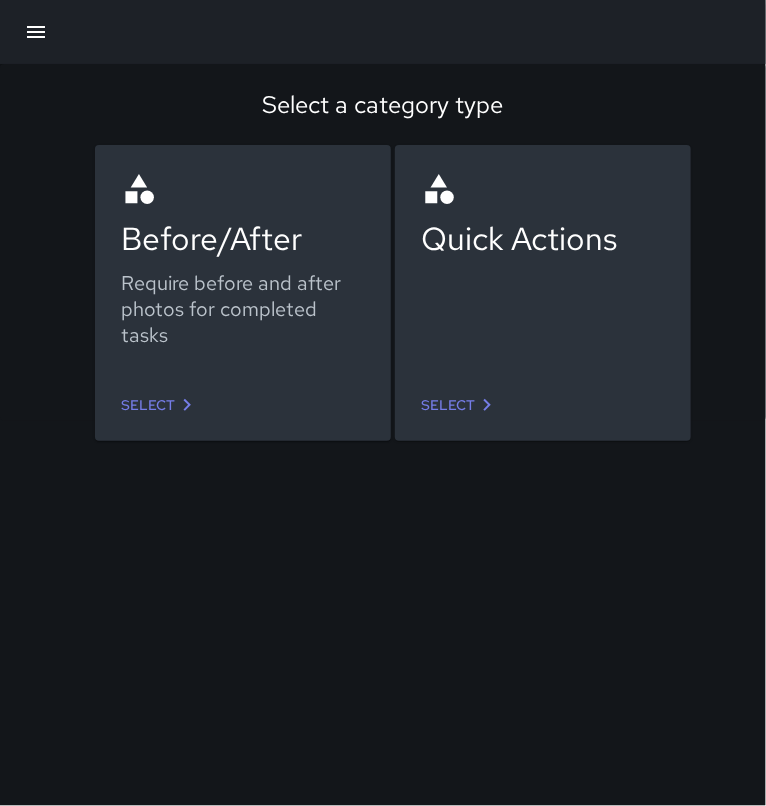 click 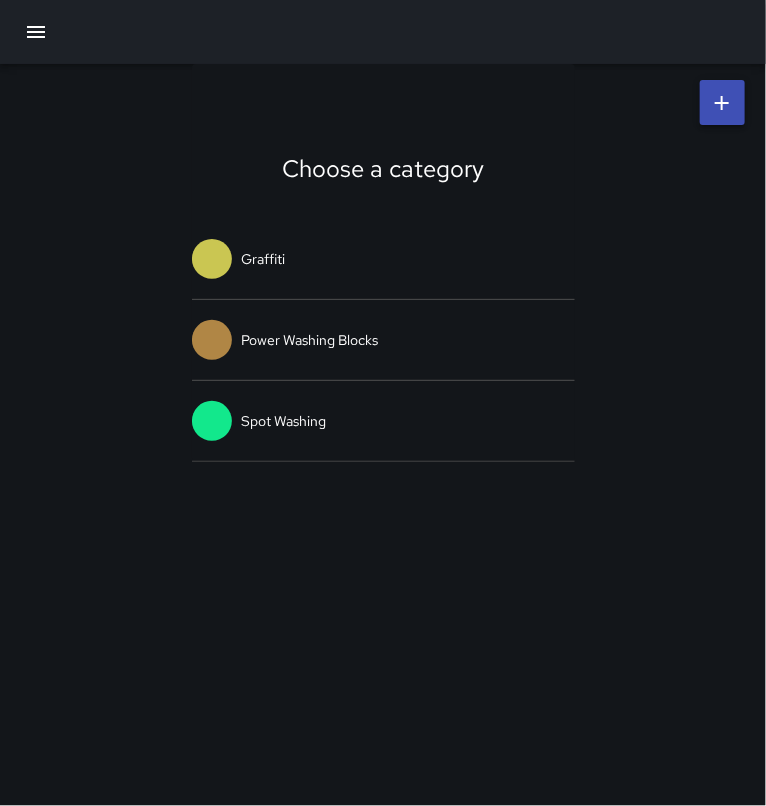 click 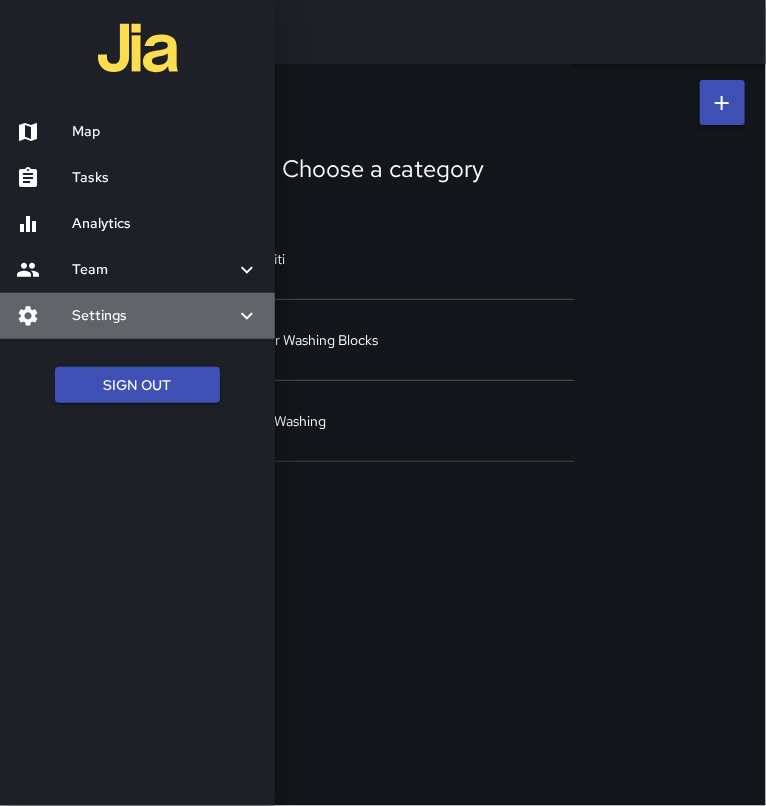 click on "Settings" at bounding box center [137, 316] 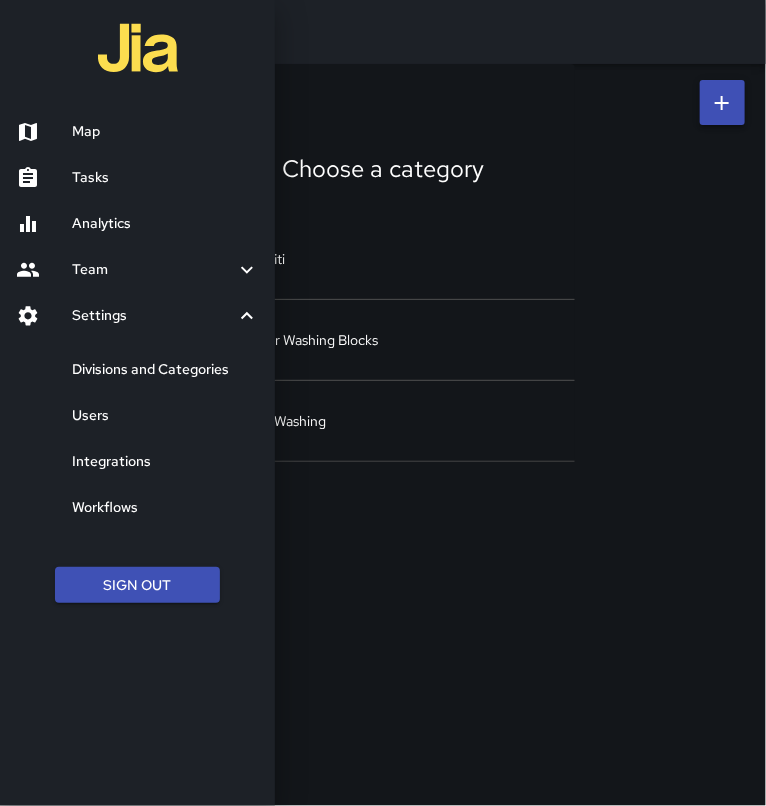 click on "Divisions and Categories" at bounding box center [165, 370] 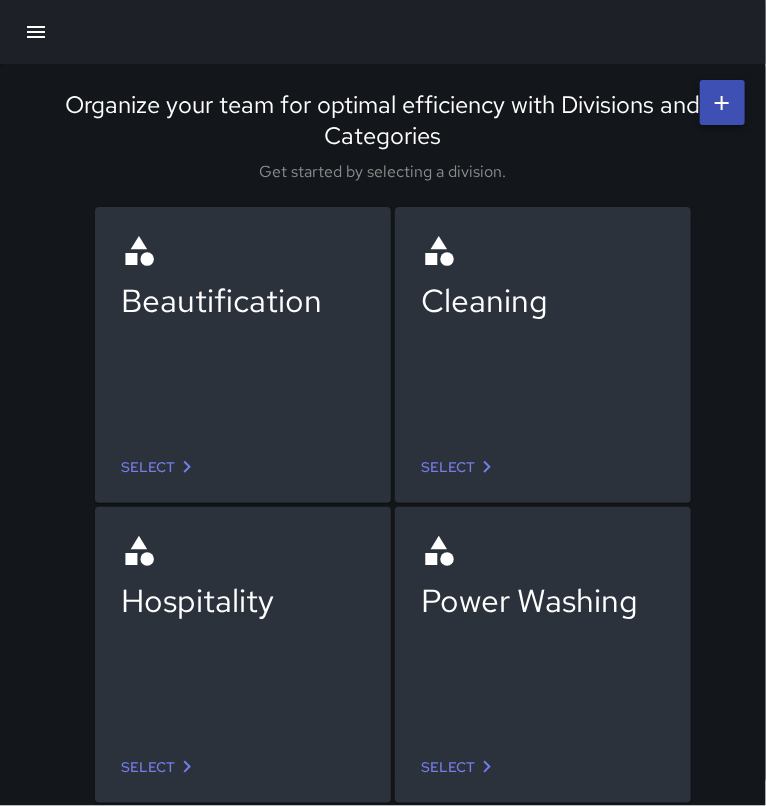 click on "Select" at bounding box center [460, 767] 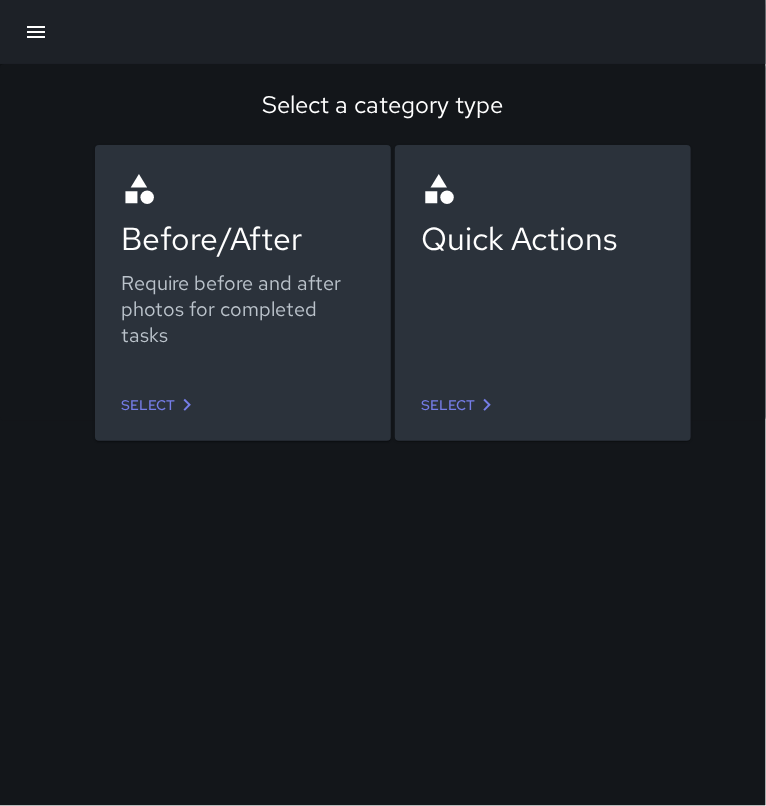 click 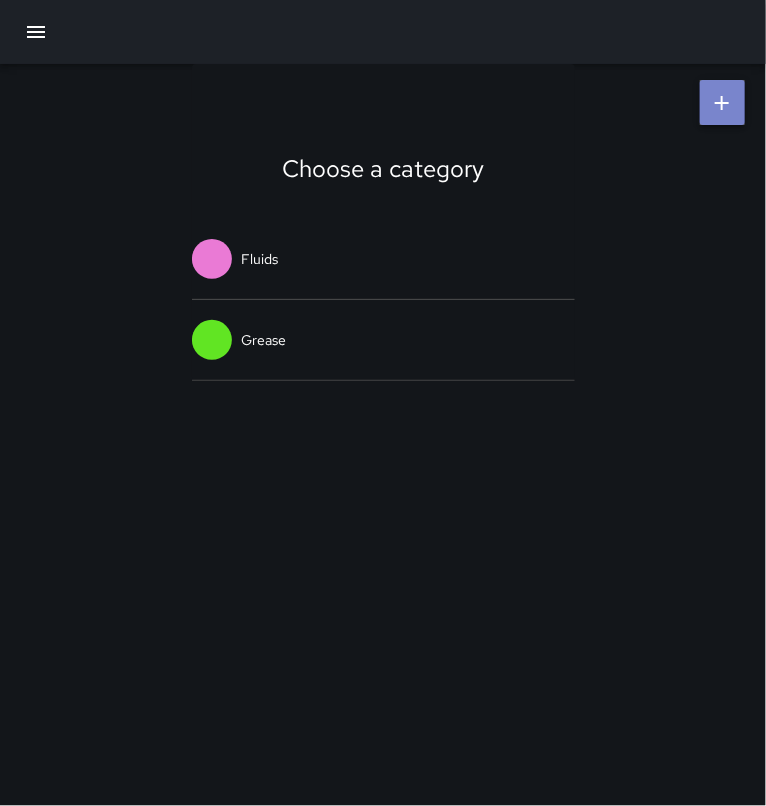 click 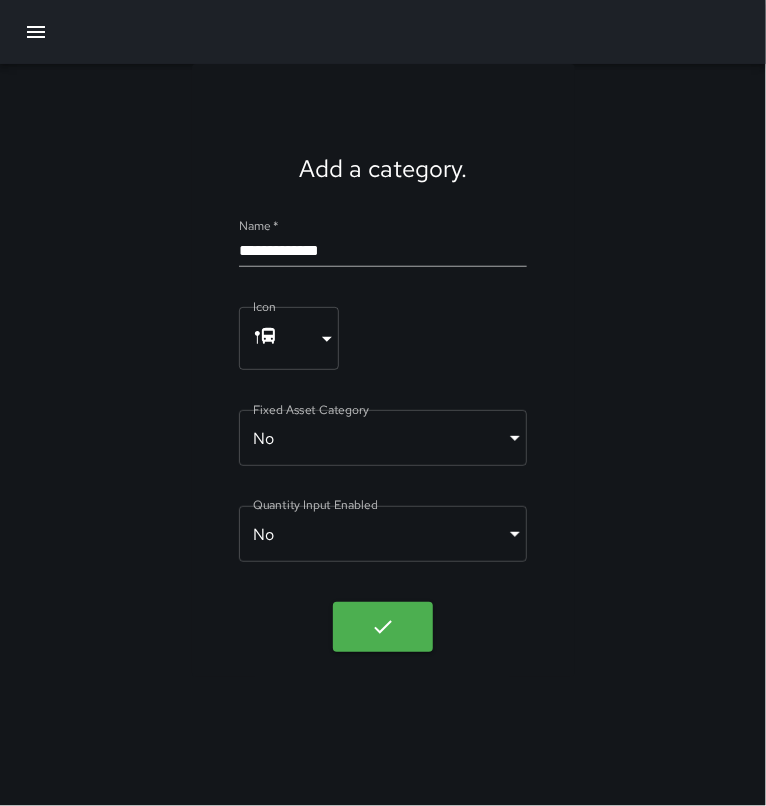 click on "**********" at bounding box center (382, 251) 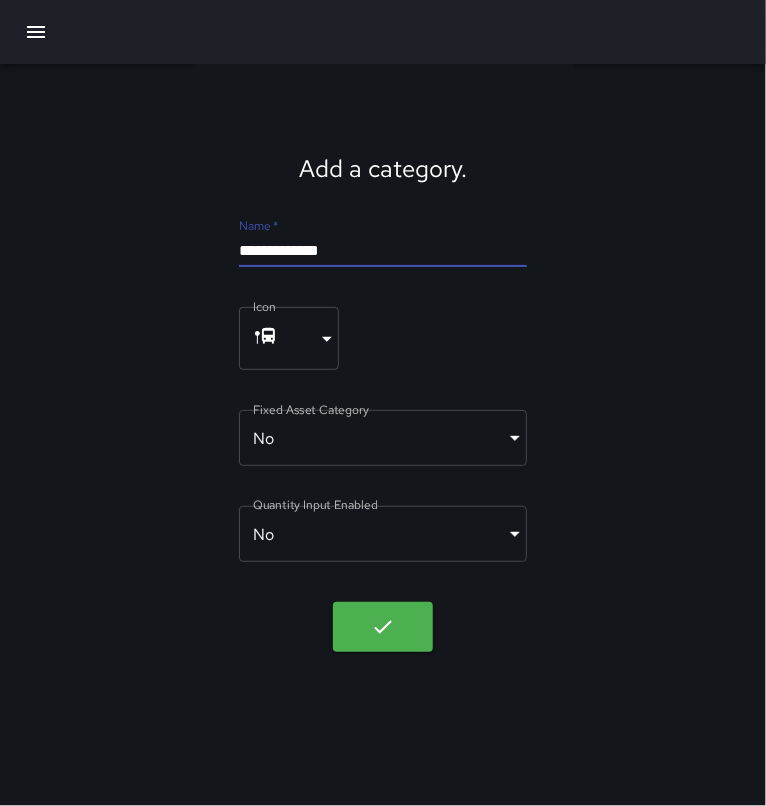 click on "**********" at bounding box center [382, 251] 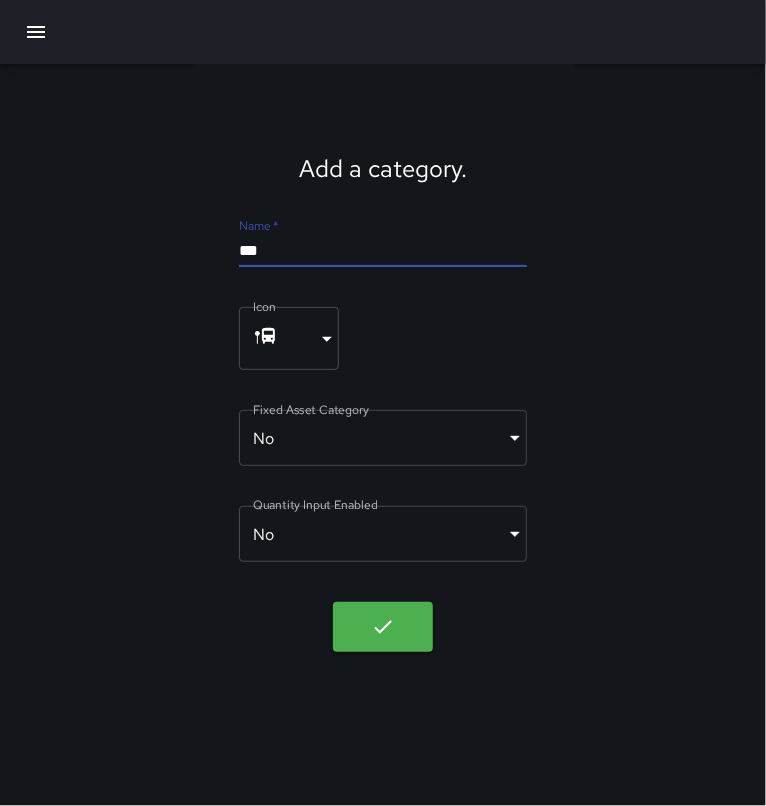 type on "****" 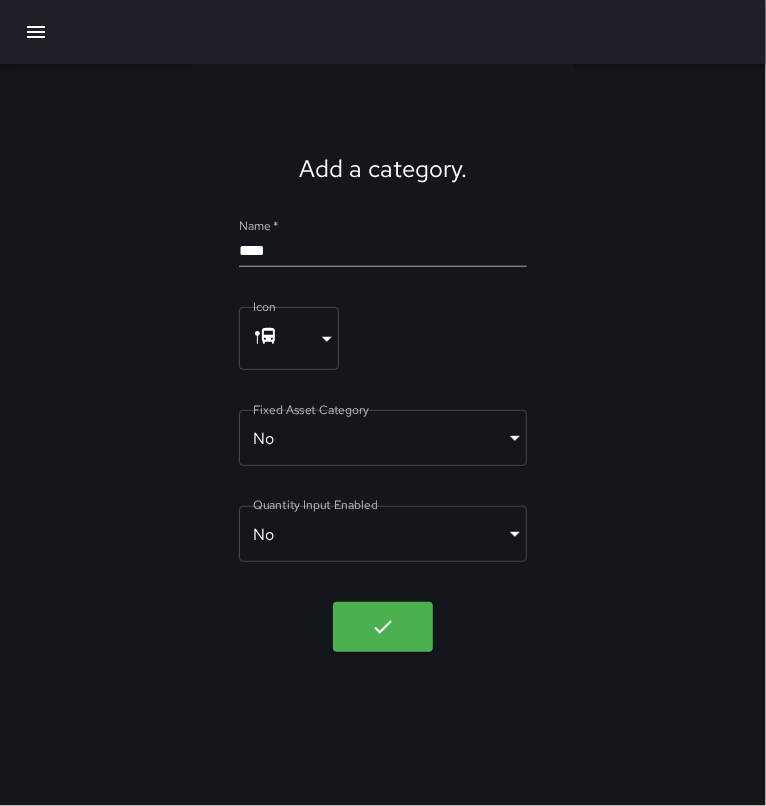 click on "Add a category. Name   * **** Icon ******** ​ Fixed Asset Category No ***** ​ Quantity Input Enabled No ***** ​" at bounding box center [383, 403] 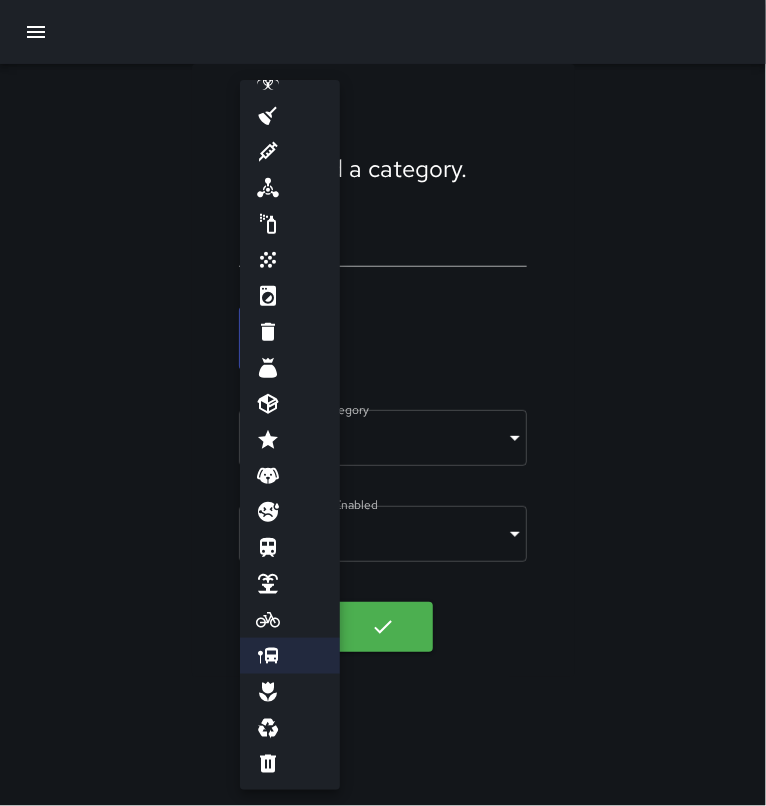 scroll, scrollTop: 0, scrollLeft: 0, axis: both 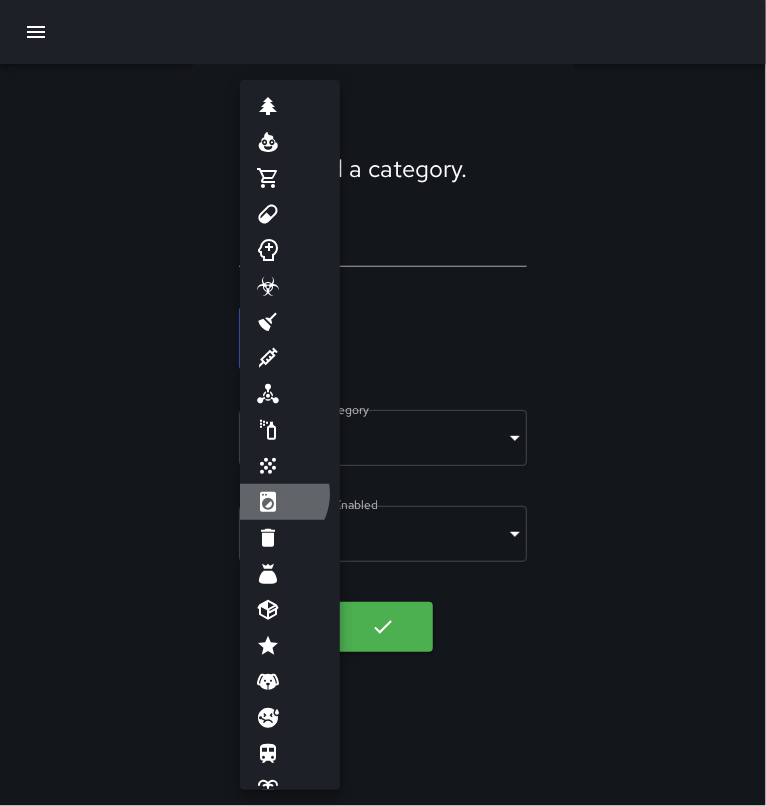 click 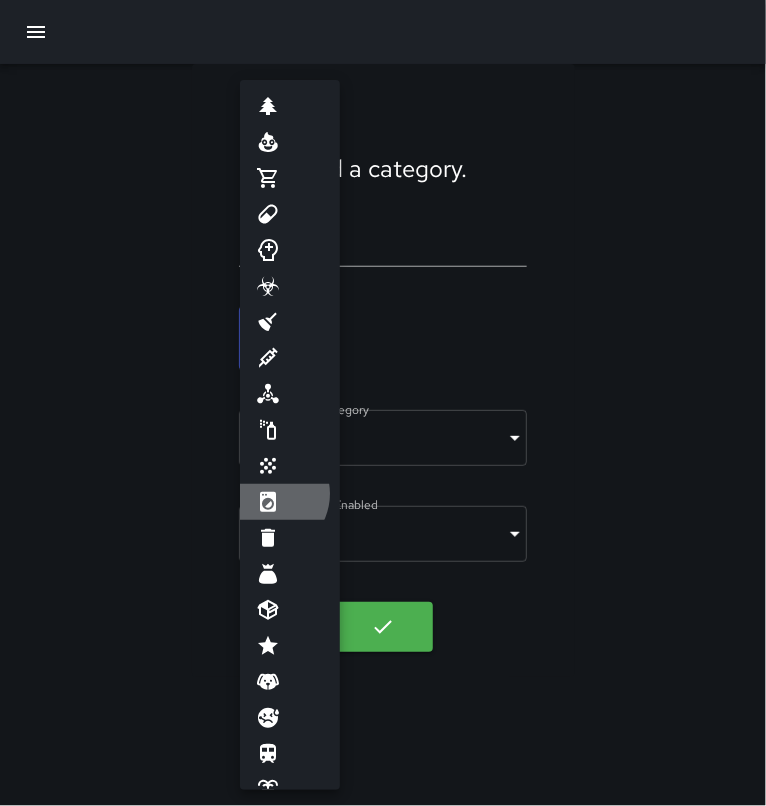 type on "**********" 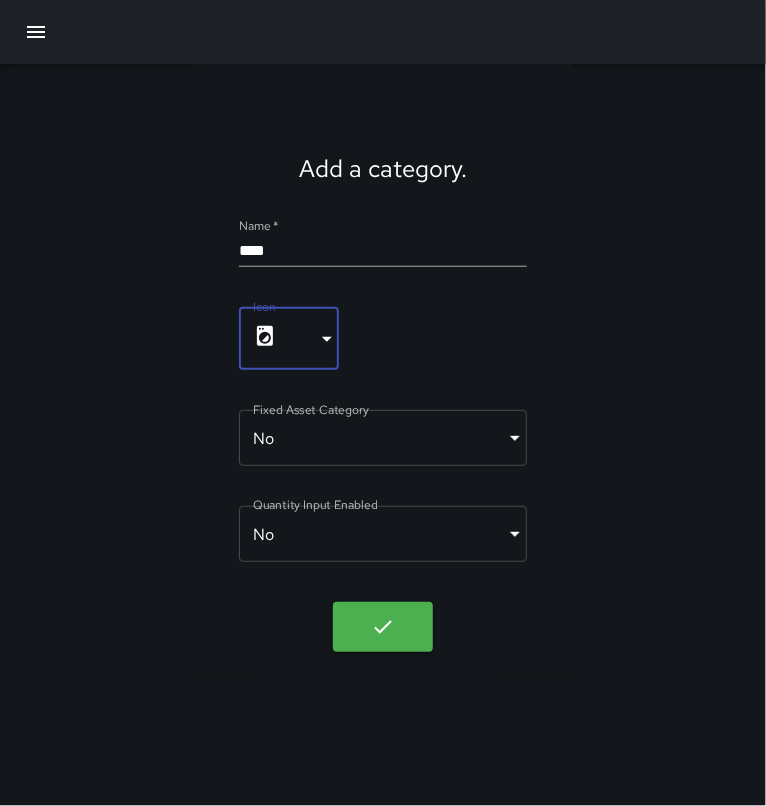 click on "**********" at bounding box center [383, 370] 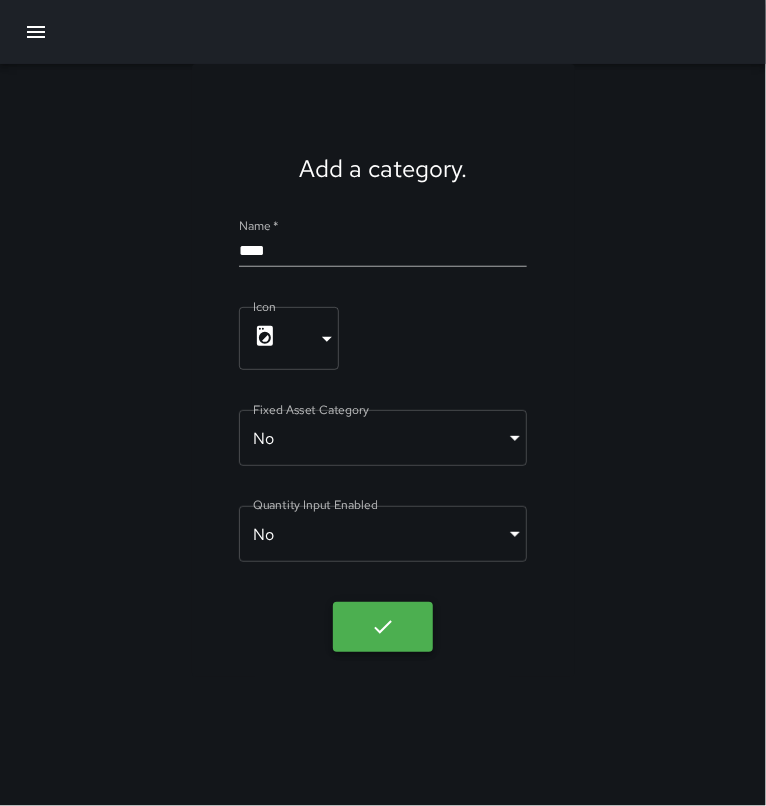 click at bounding box center (383, 627) 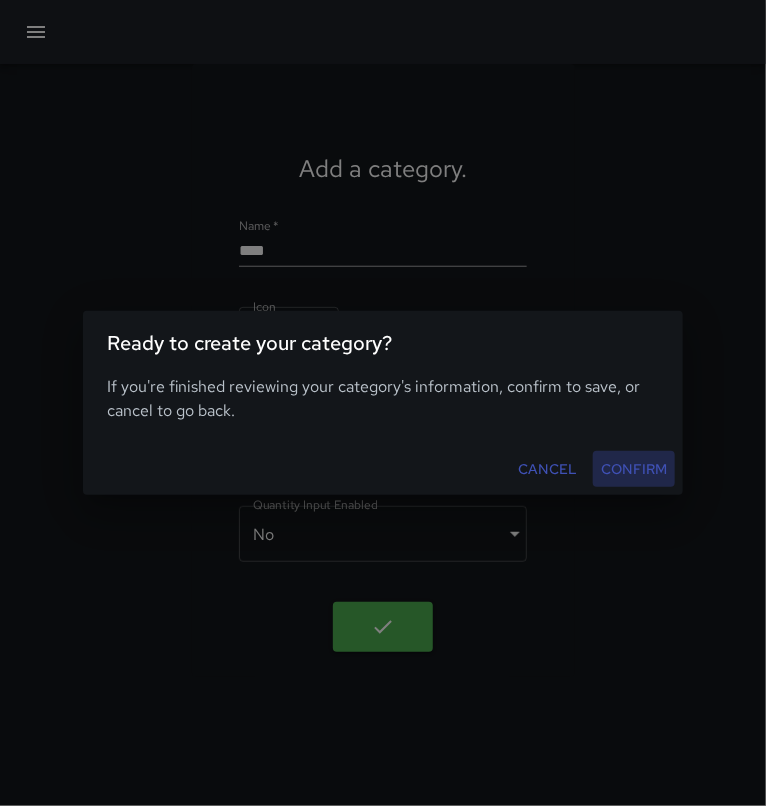 click on "Confirm" at bounding box center [634, 469] 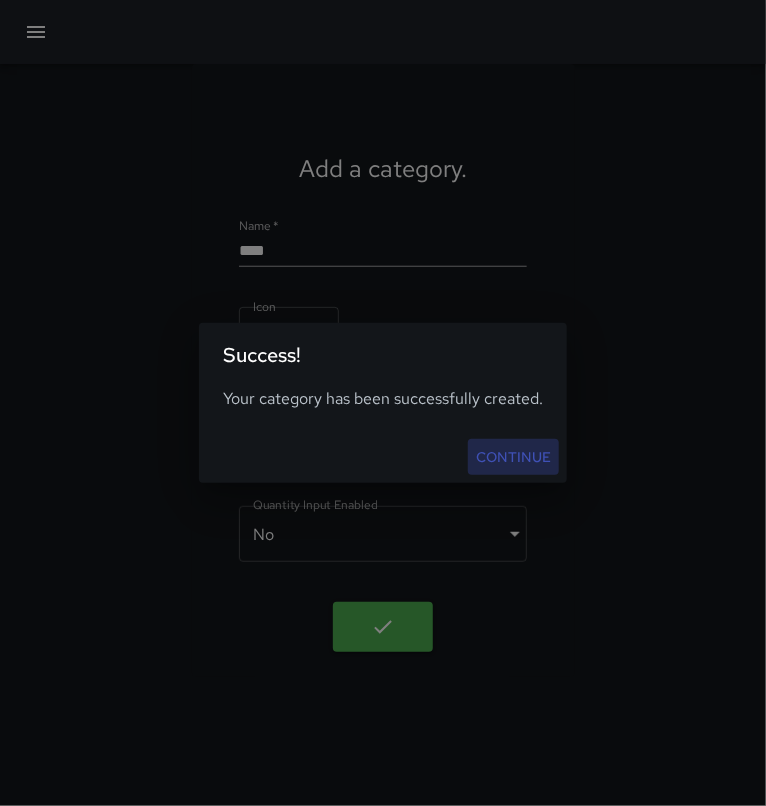 click on "Continue" at bounding box center (513, 457) 